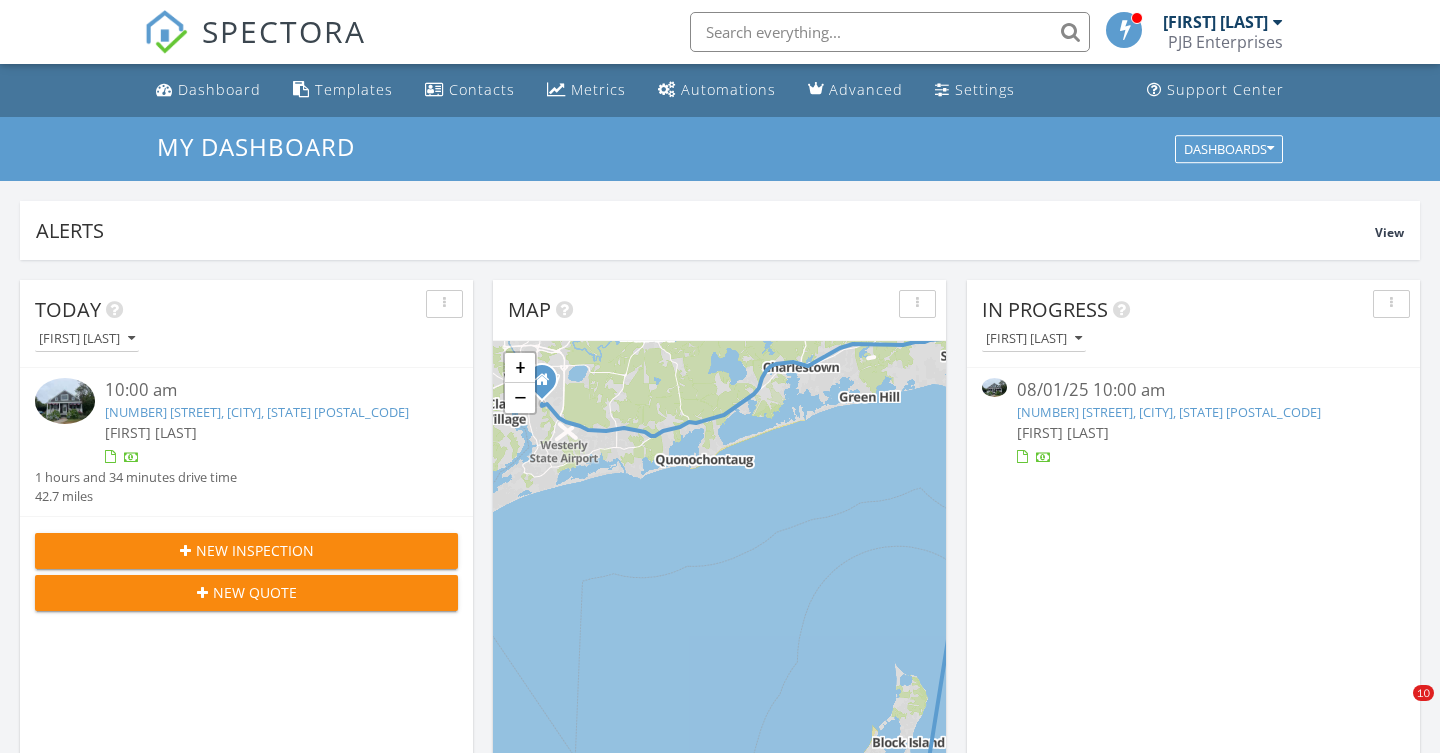 scroll, scrollTop: 120, scrollLeft: 0, axis: vertical 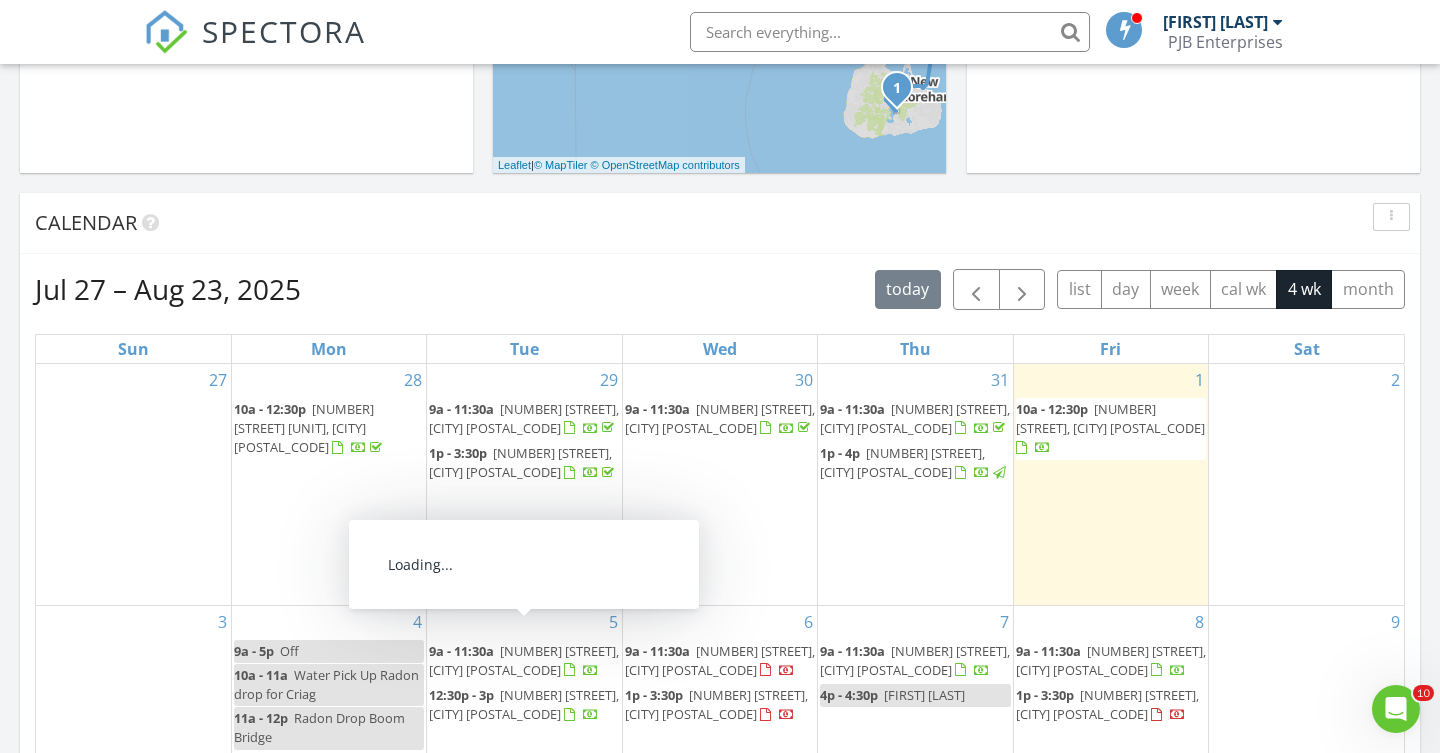 click on "12 Baxter St, Charlestown 02813" at bounding box center [720, 660] 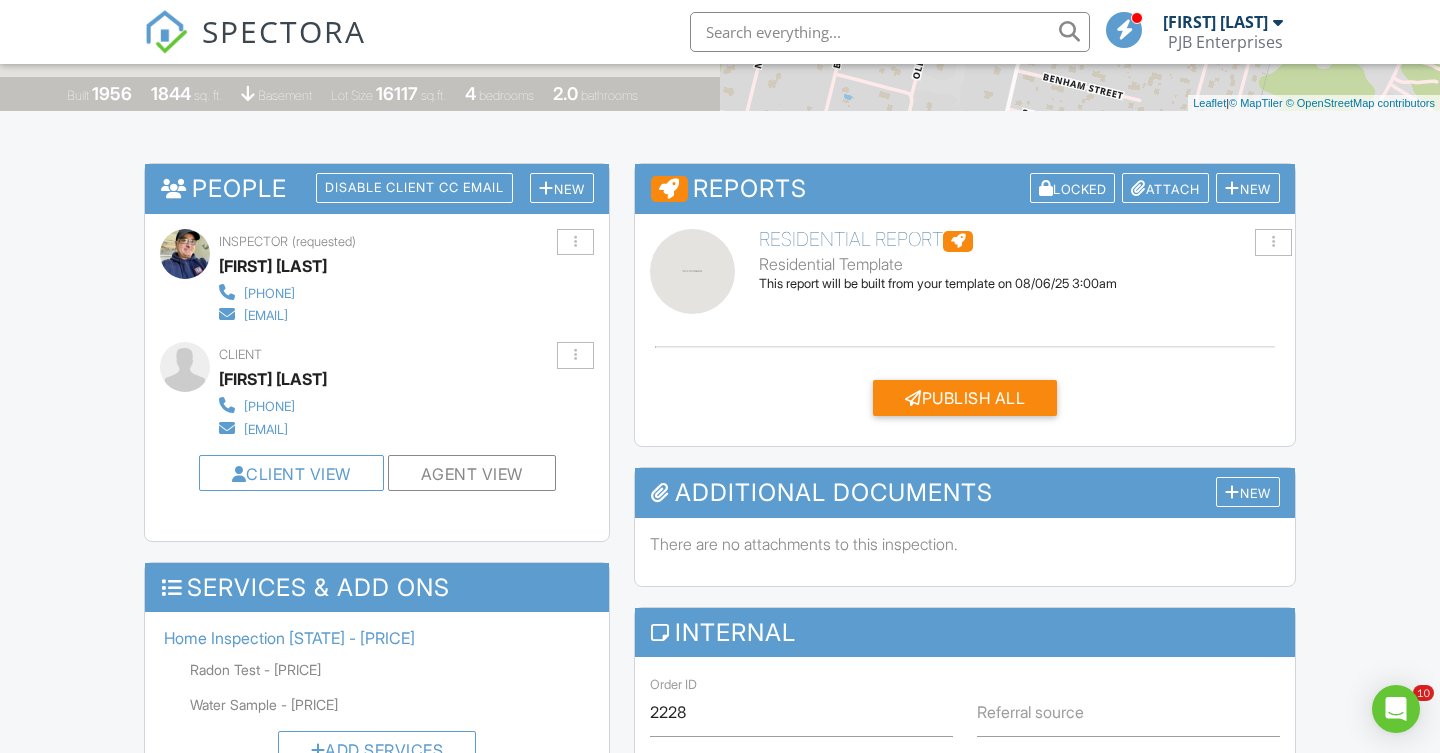 scroll, scrollTop: 423, scrollLeft: 0, axis: vertical 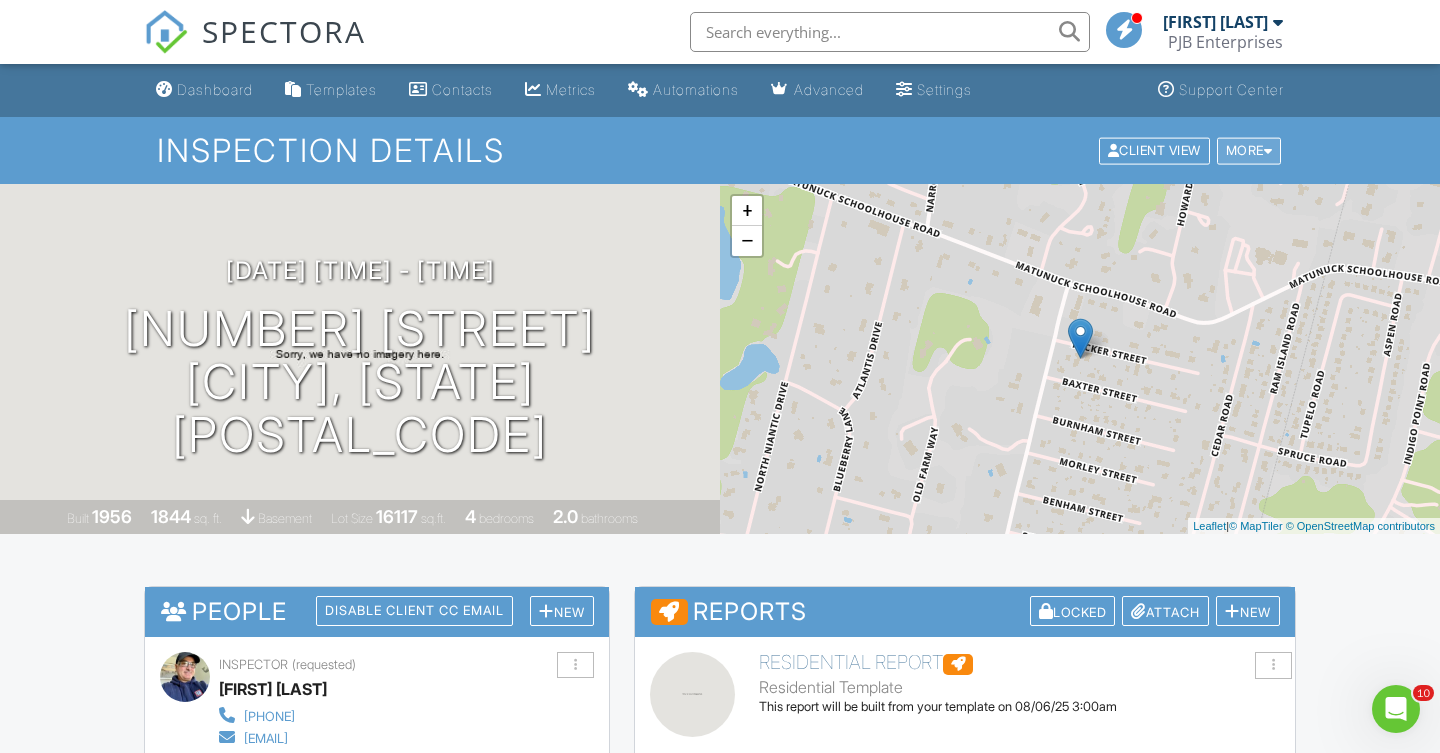click on "More" at bounding box center (1249, 150) 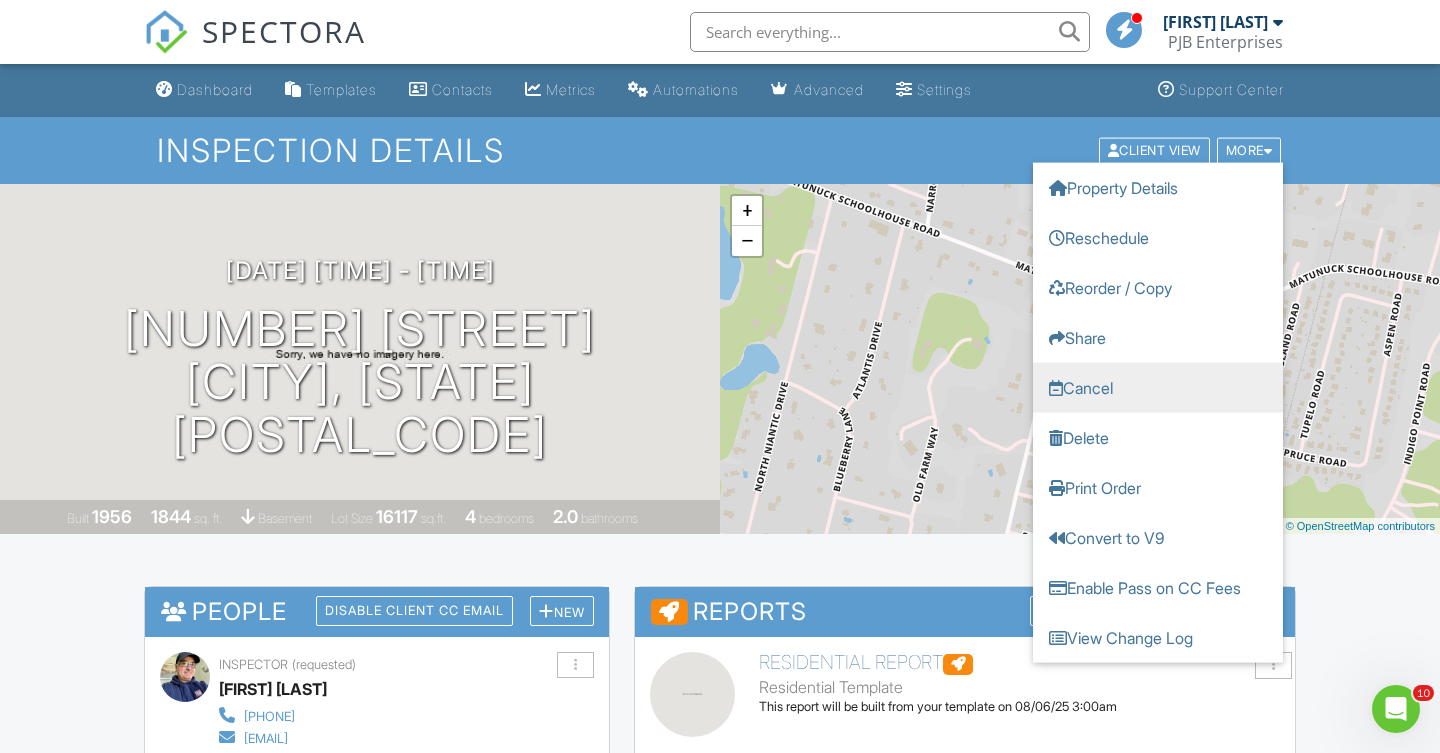 click on "Cancel" at bounding box center [1158, 387] 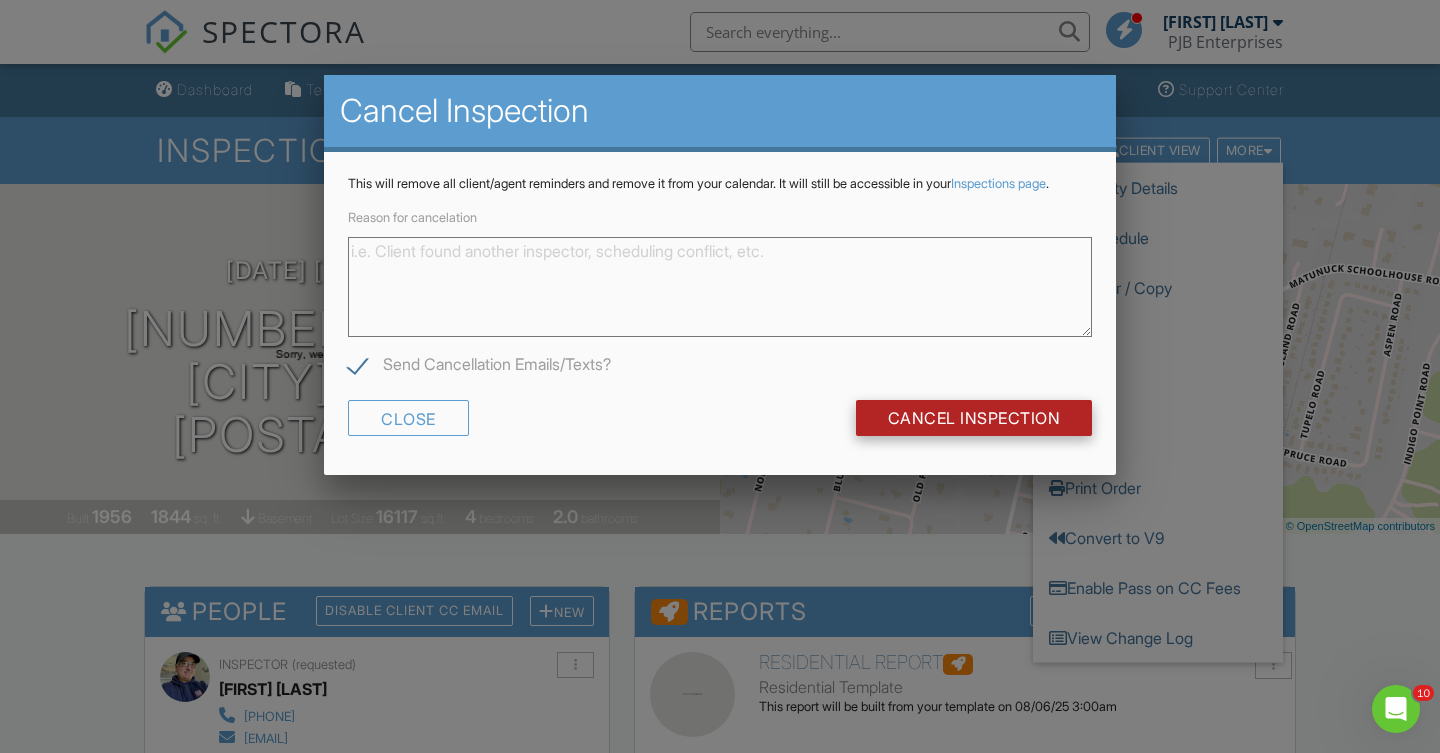click on "Cancel Inspection" at bounding box center [974, 418] 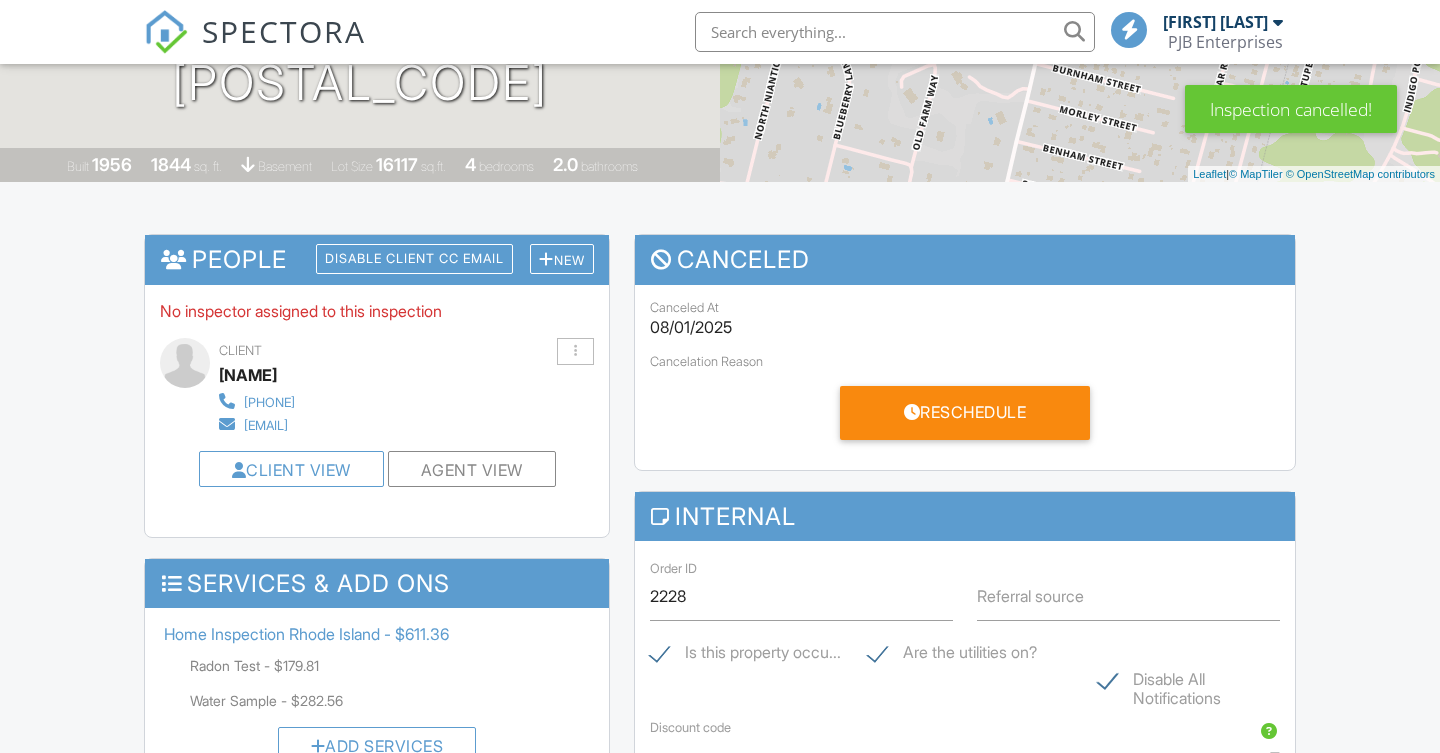 scroll, scrollTop: -5, scrollLeft: 0, axis: vertical 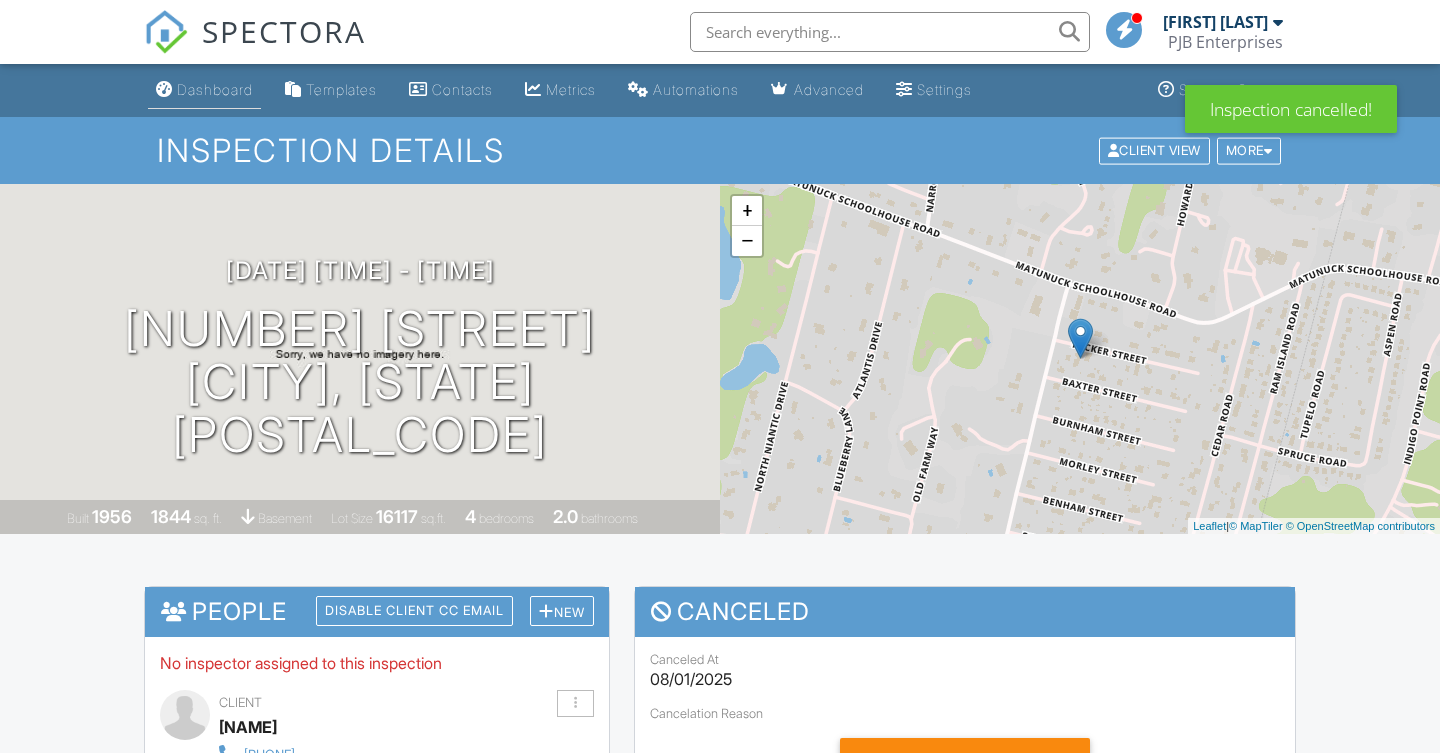 click on "Dashboard" at bounding box center (204, 90) 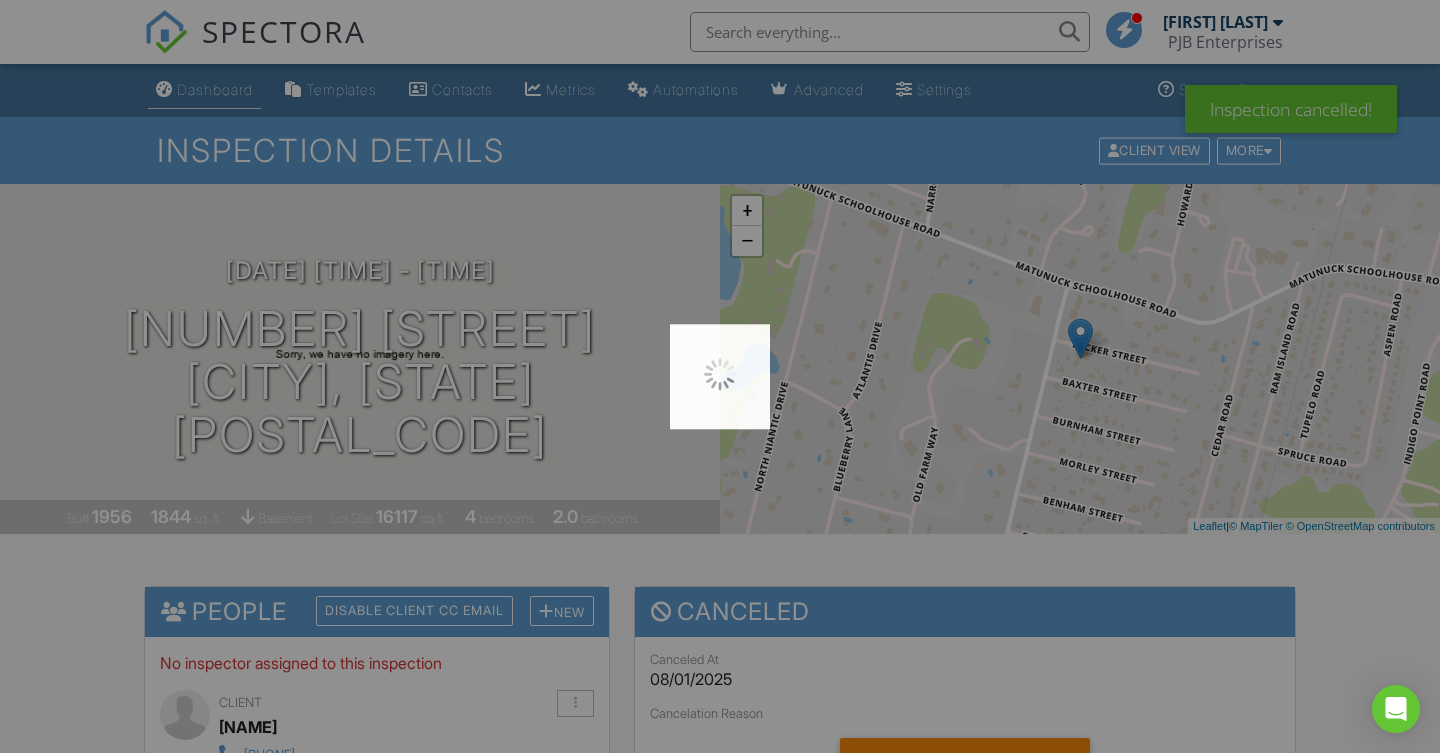 scroll, scrollTop: 0, scrollLeft: 0, axis: both 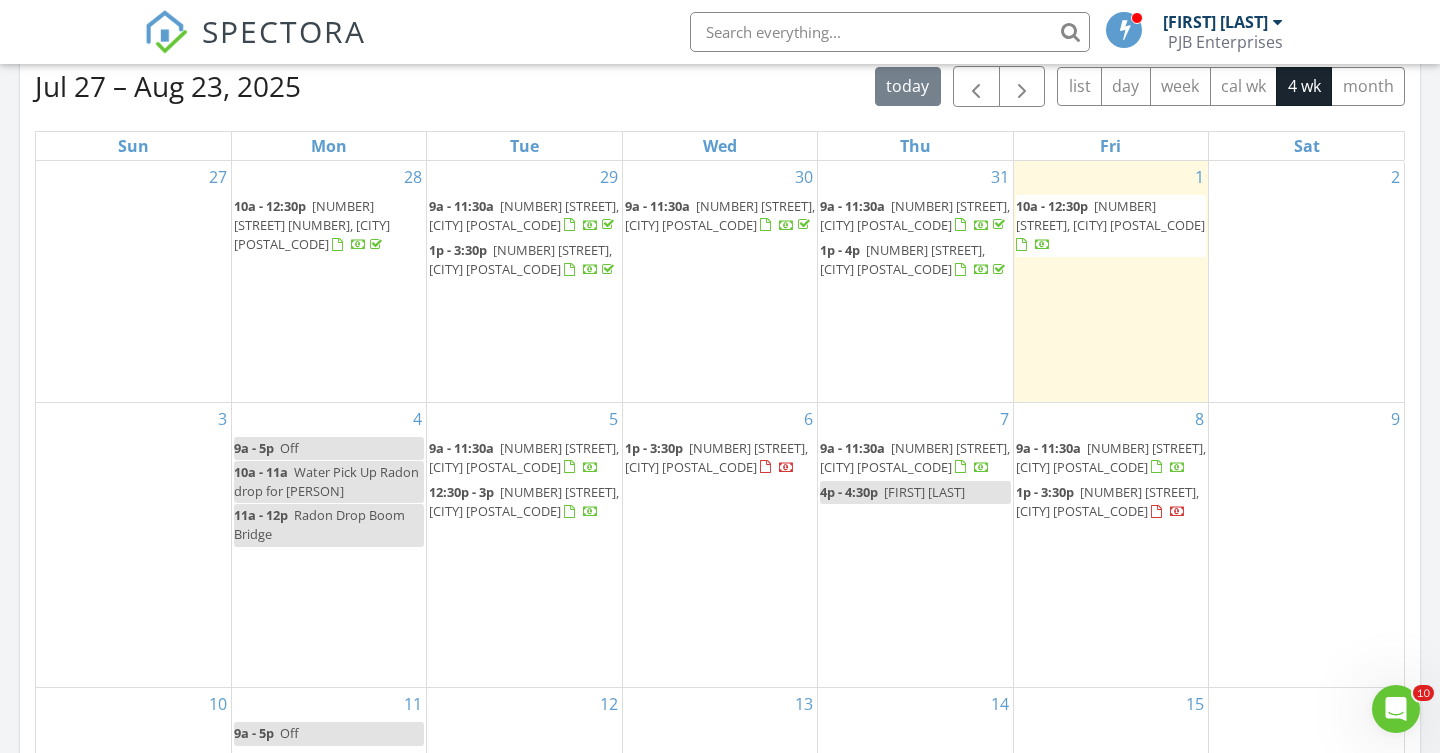 click on "Water Pick Up Radon drop for Criag" at bounding box center (326, 481) 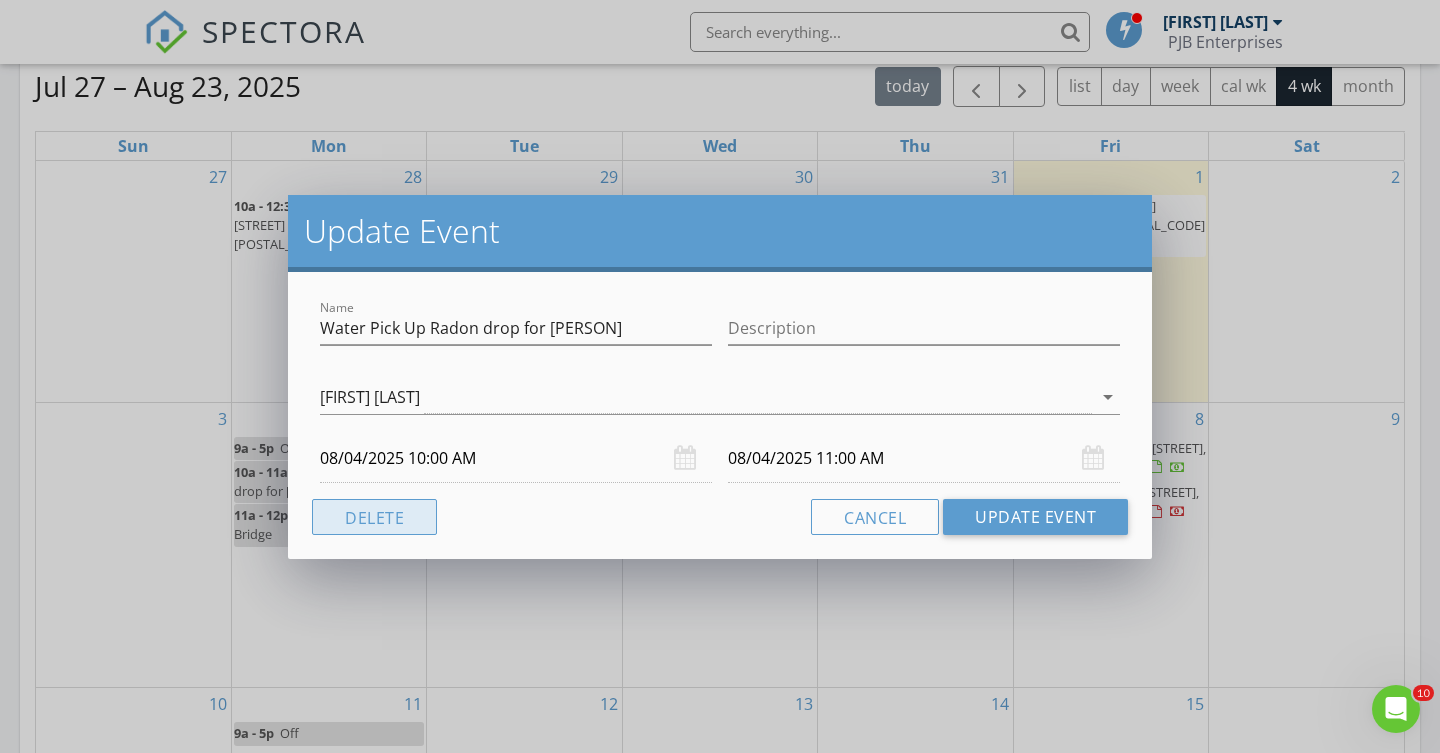 click on "Delete" at bounding box center (374, 517) 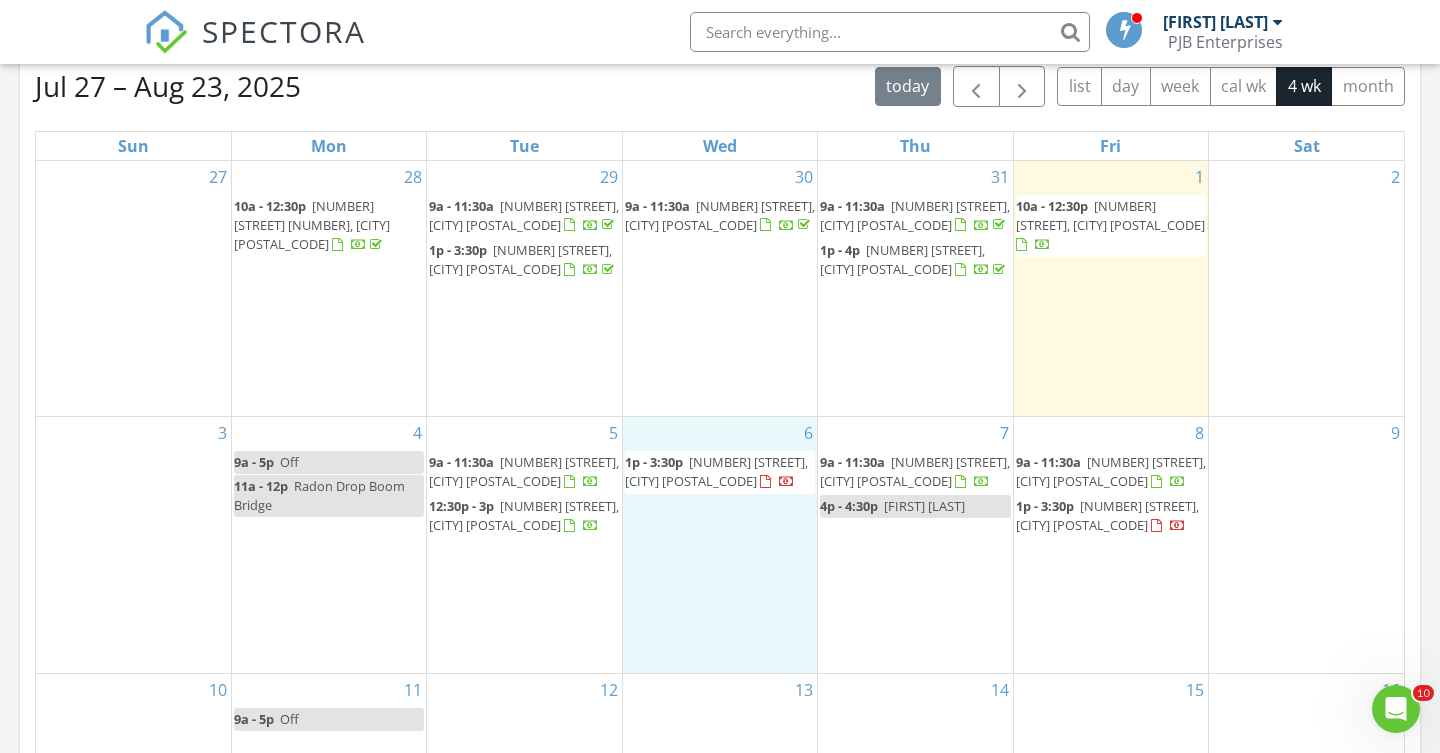 click on "6
1p - 3:30p
40 Boombridge Rd, Westerly 02891" at bounding box center [720, 545] 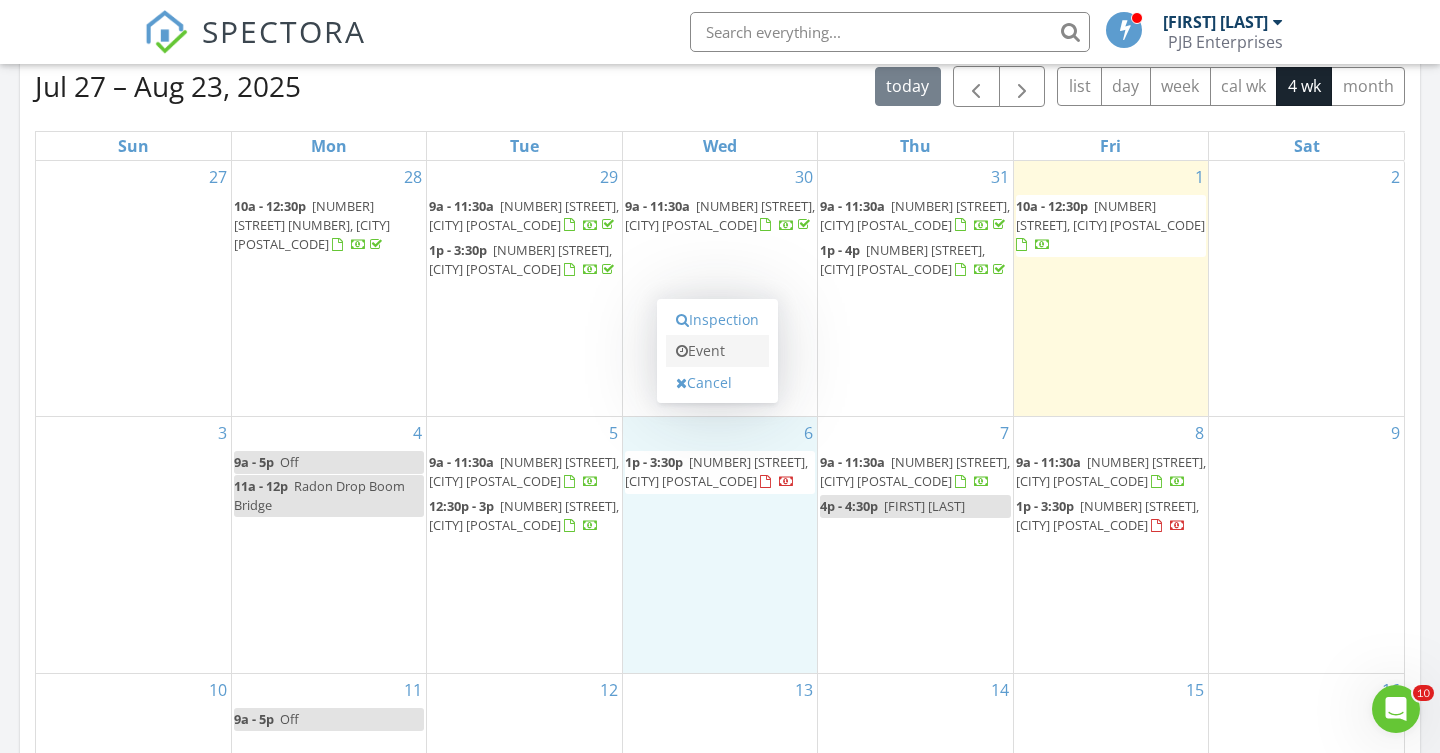 click on "Event" at bounding box center (717, 351) 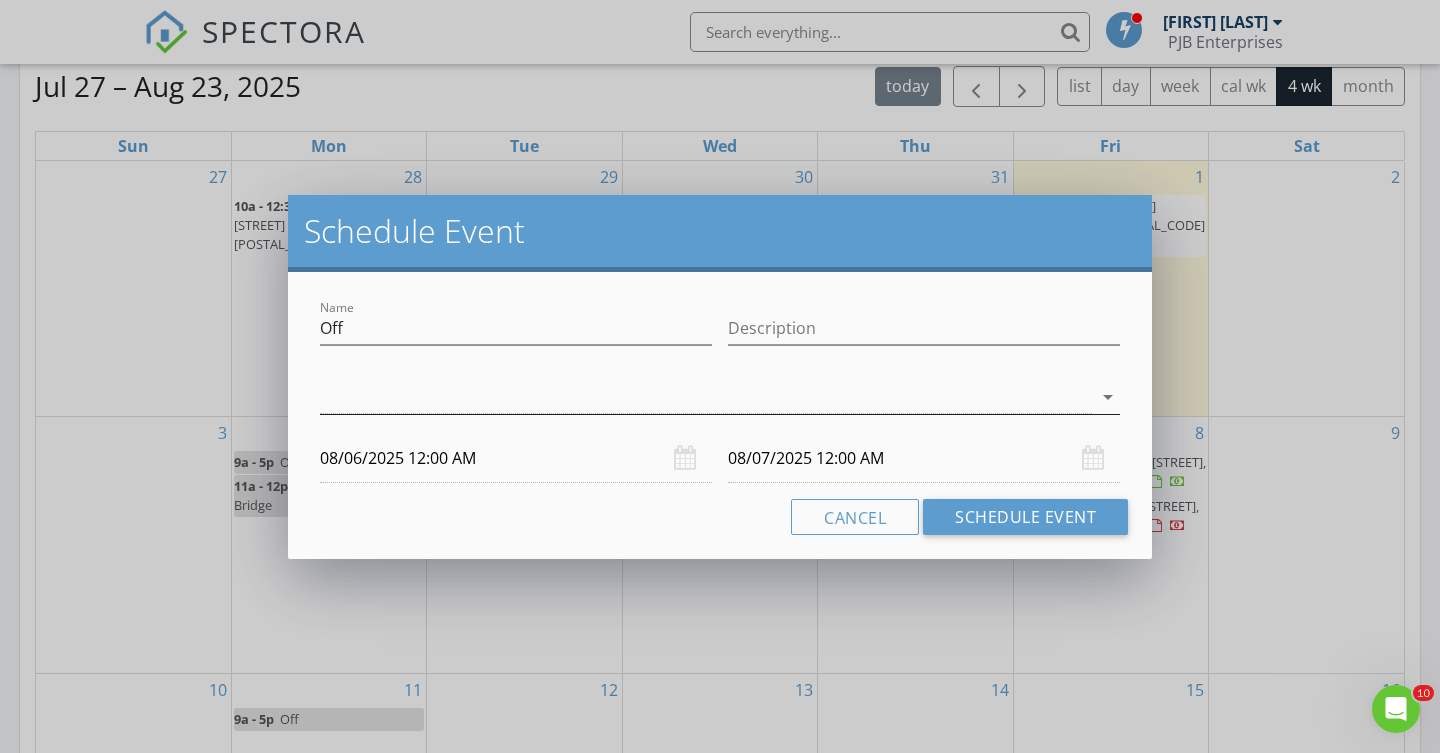 click on "arrow_drop_down" at bounding box center [1108, 397] 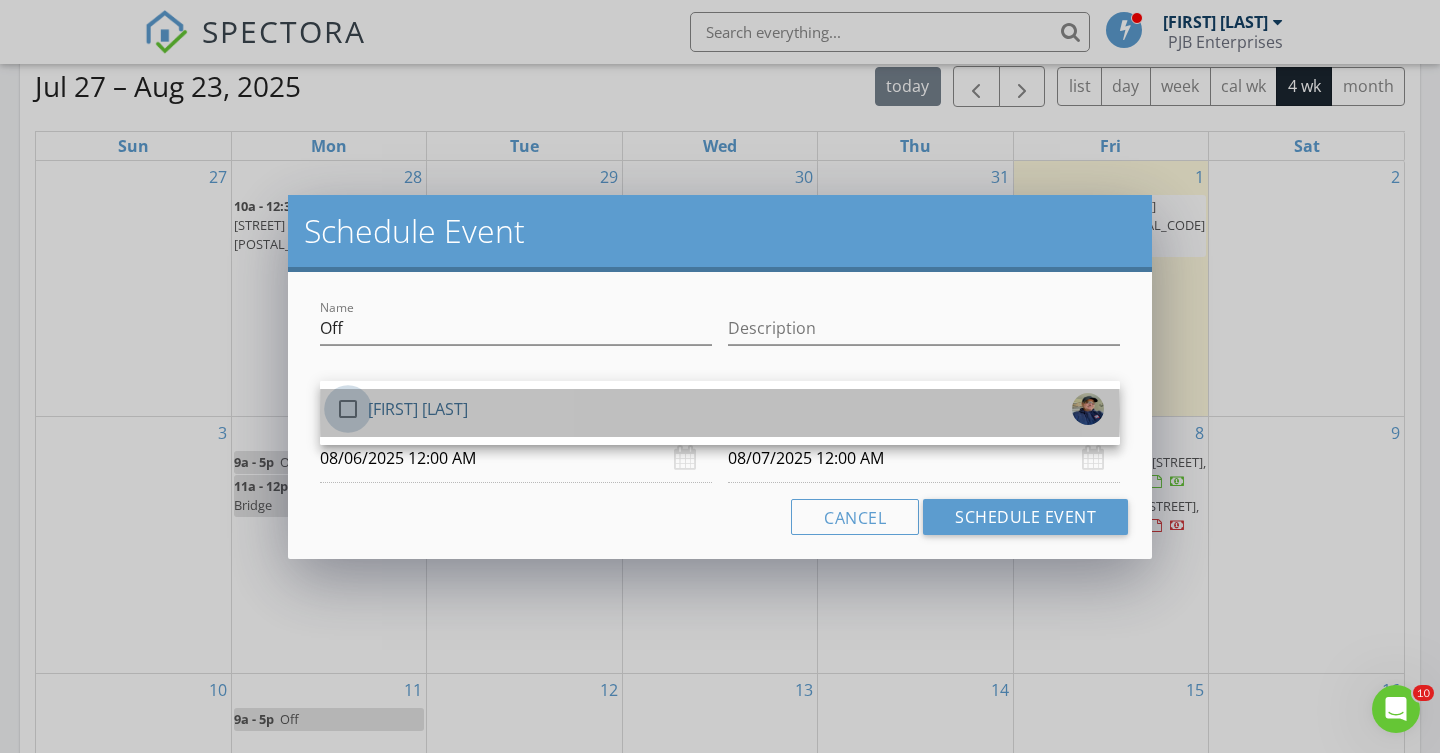 click at bounding box center (348, 409) 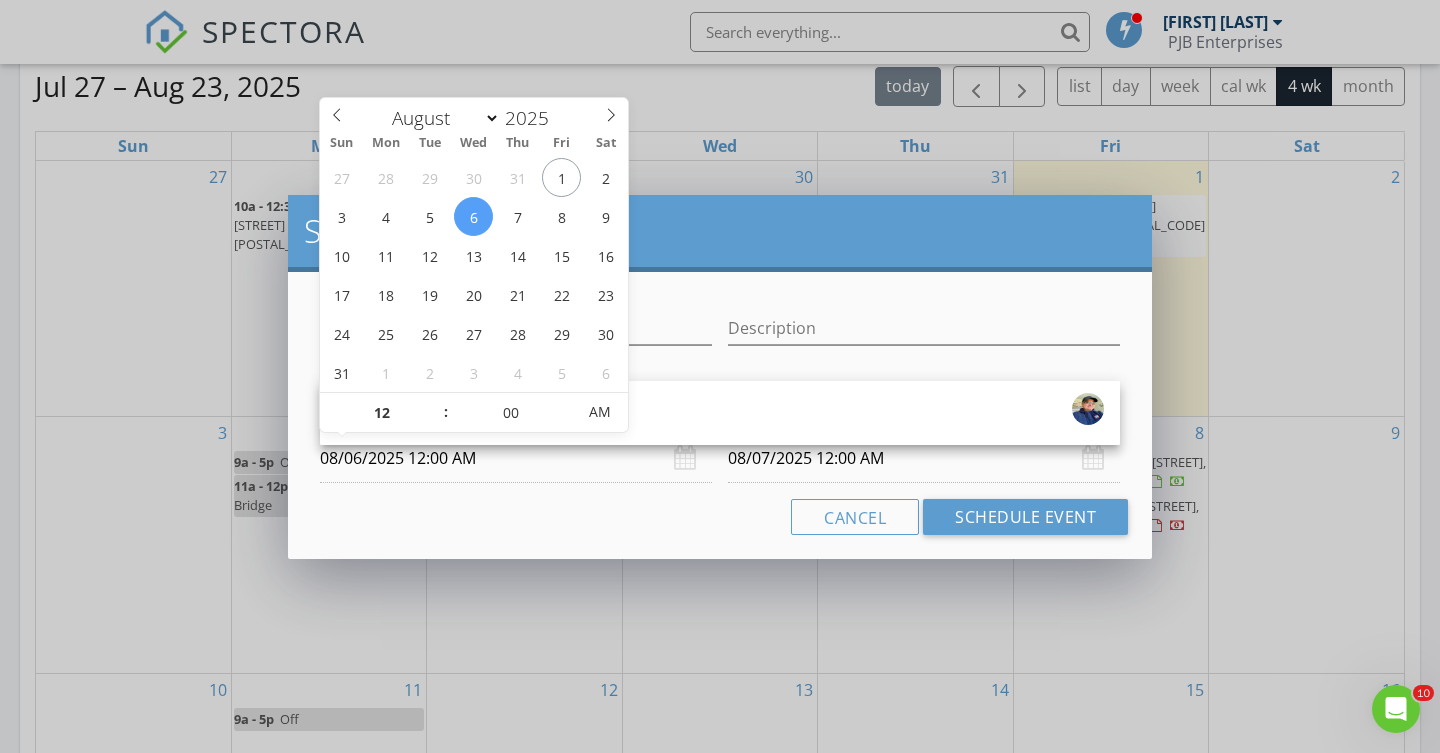 click on "08/06/2025 12:00 AM" at bounding box center (516, 458) 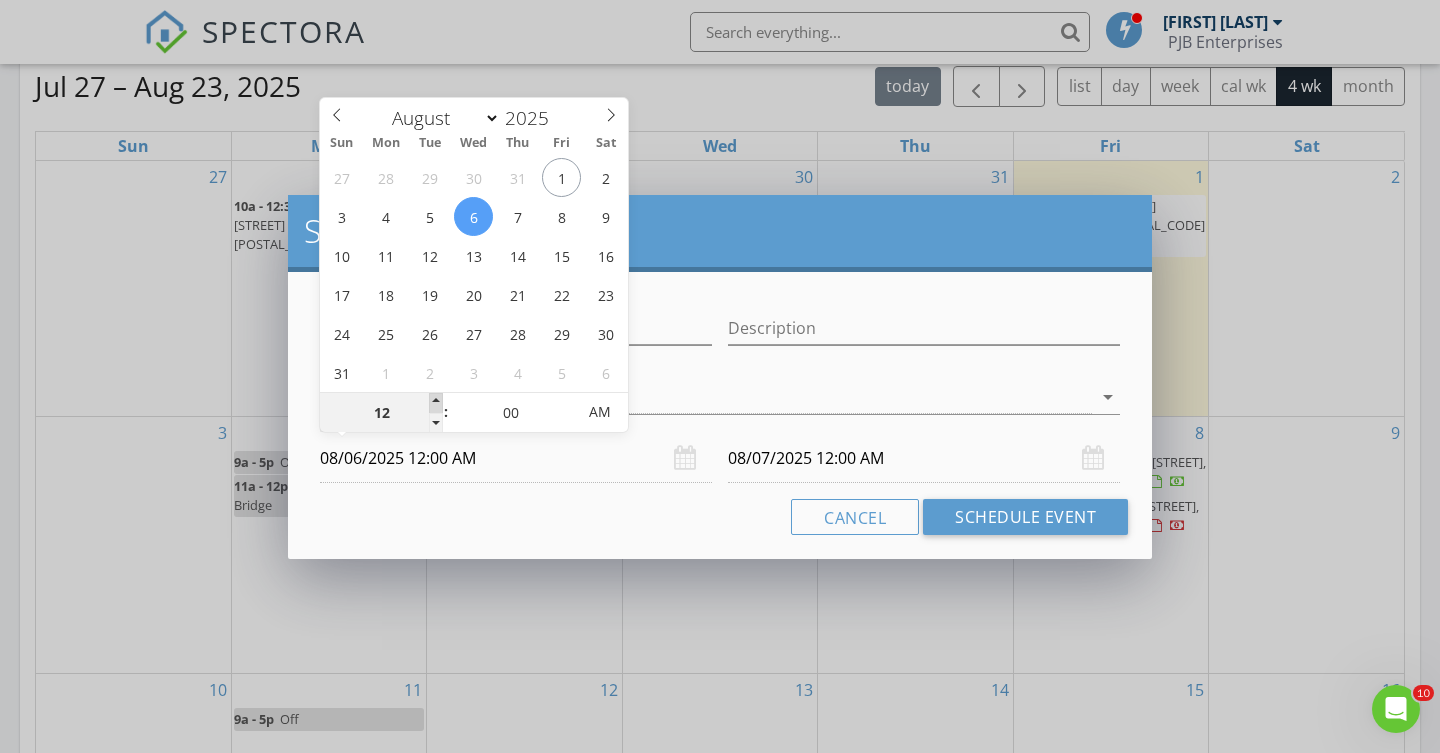 type on "01" 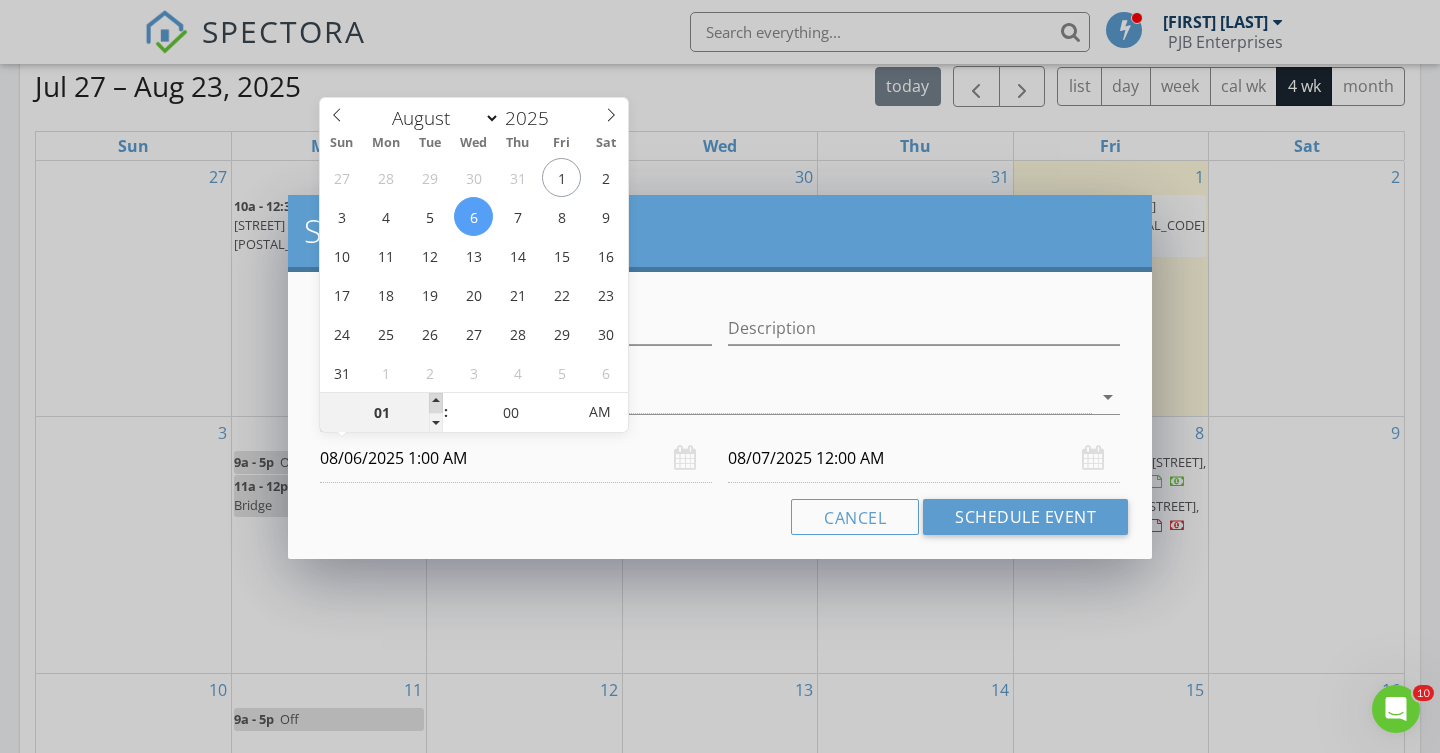 type on "08/07/2025 1:00 AM" 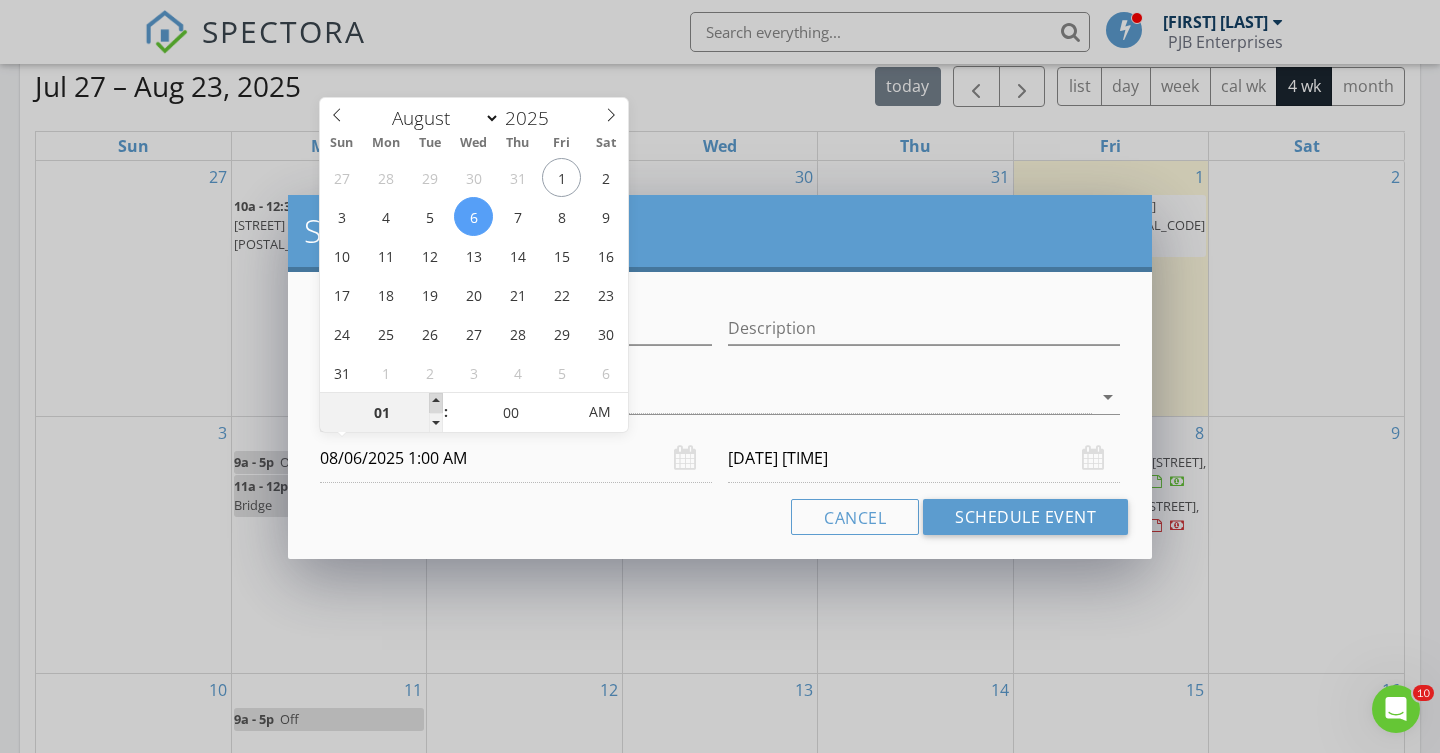 click at bounding box center [436, 403] 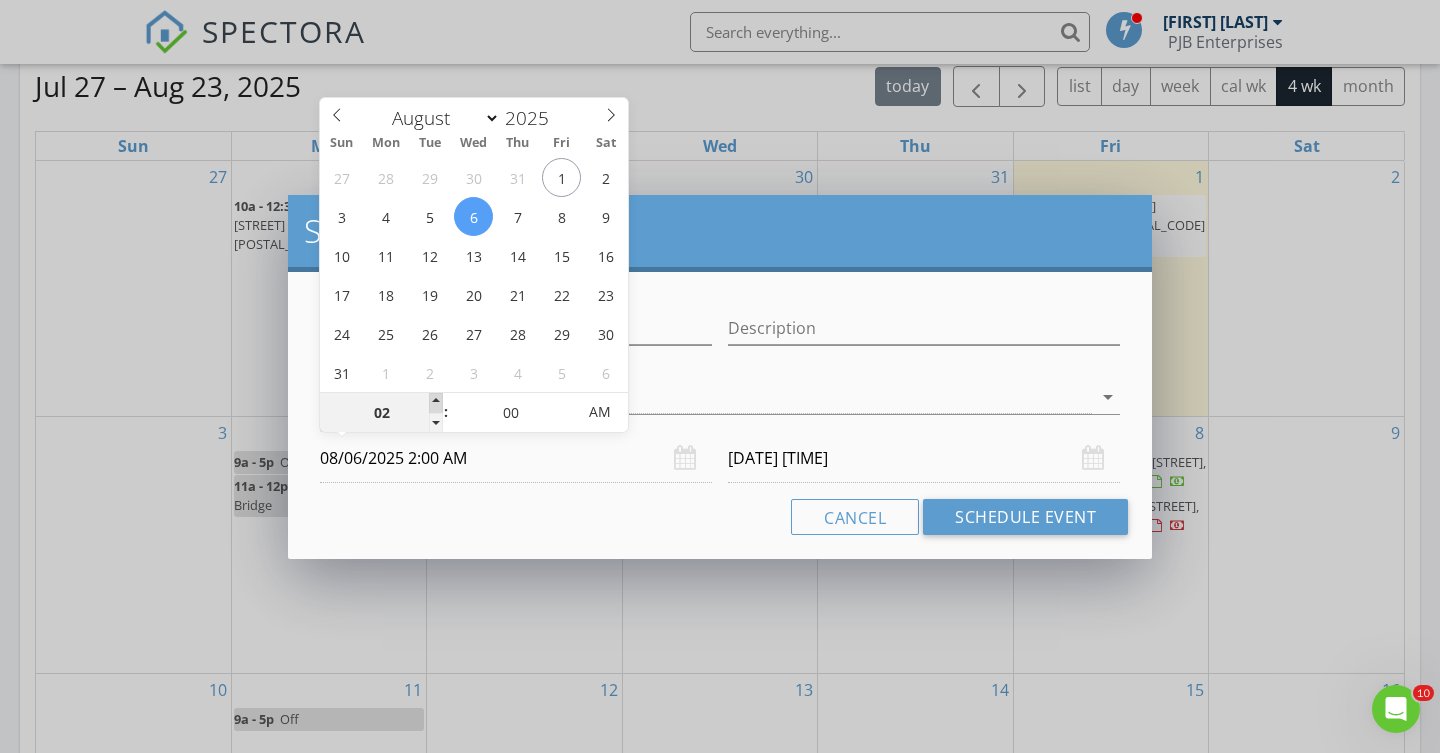 click at bounding box center (436, 403) 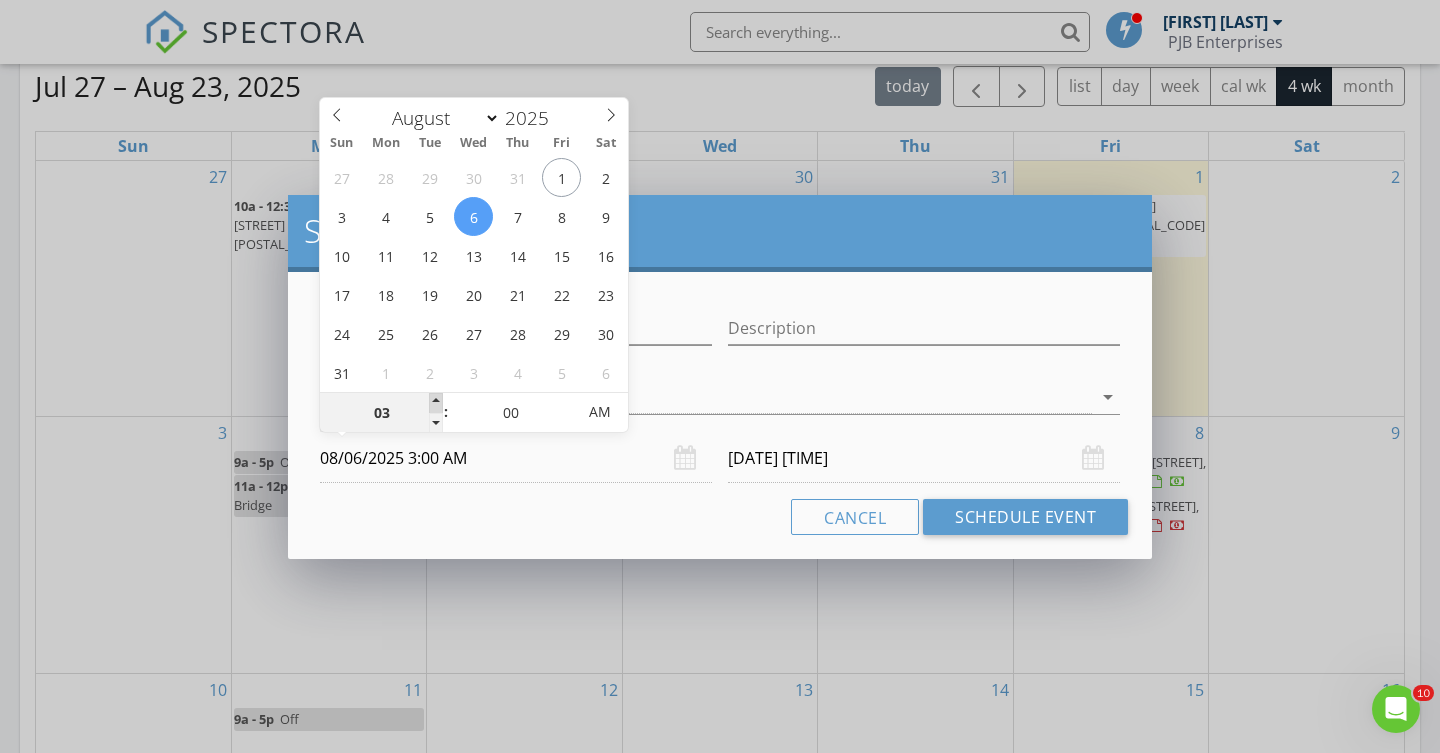 click at bounding box center [436, 403] 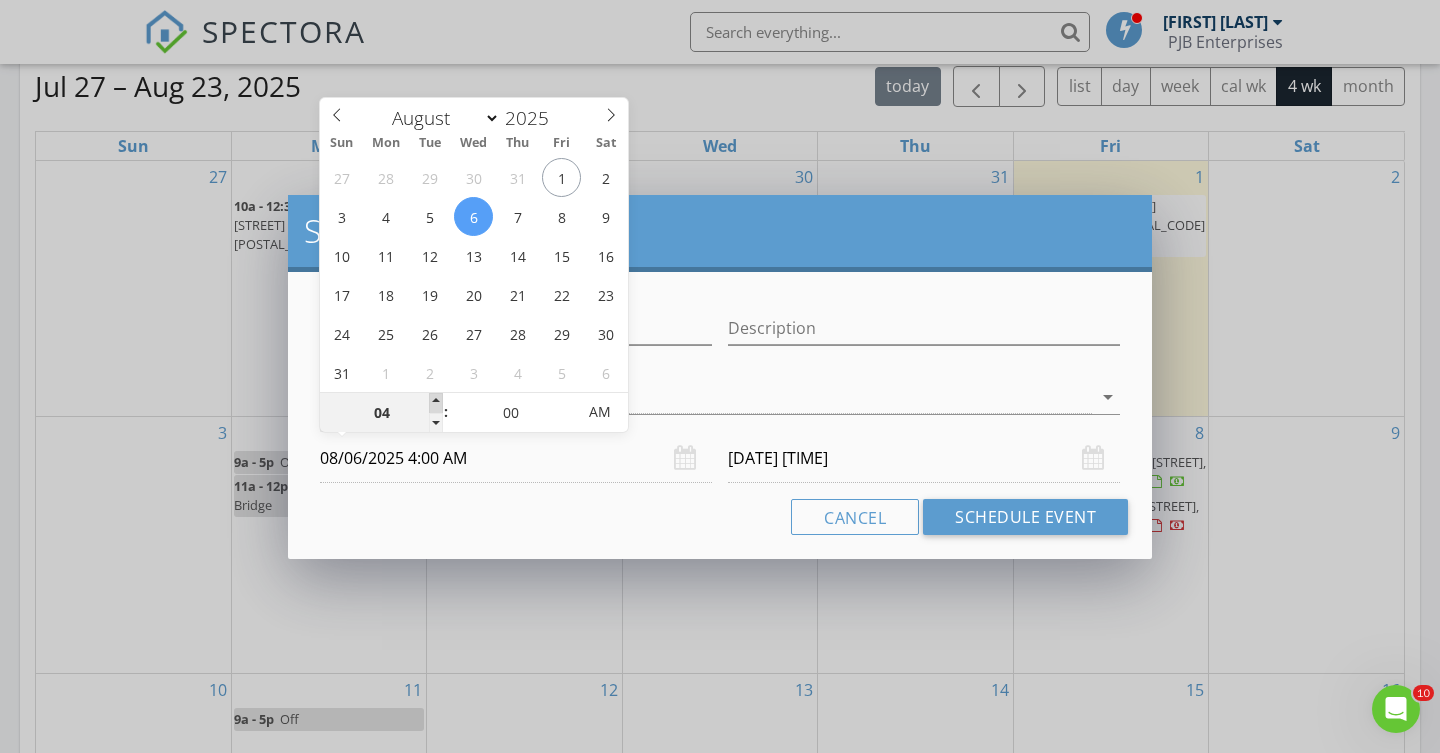 click at bounding box center [436, 403] 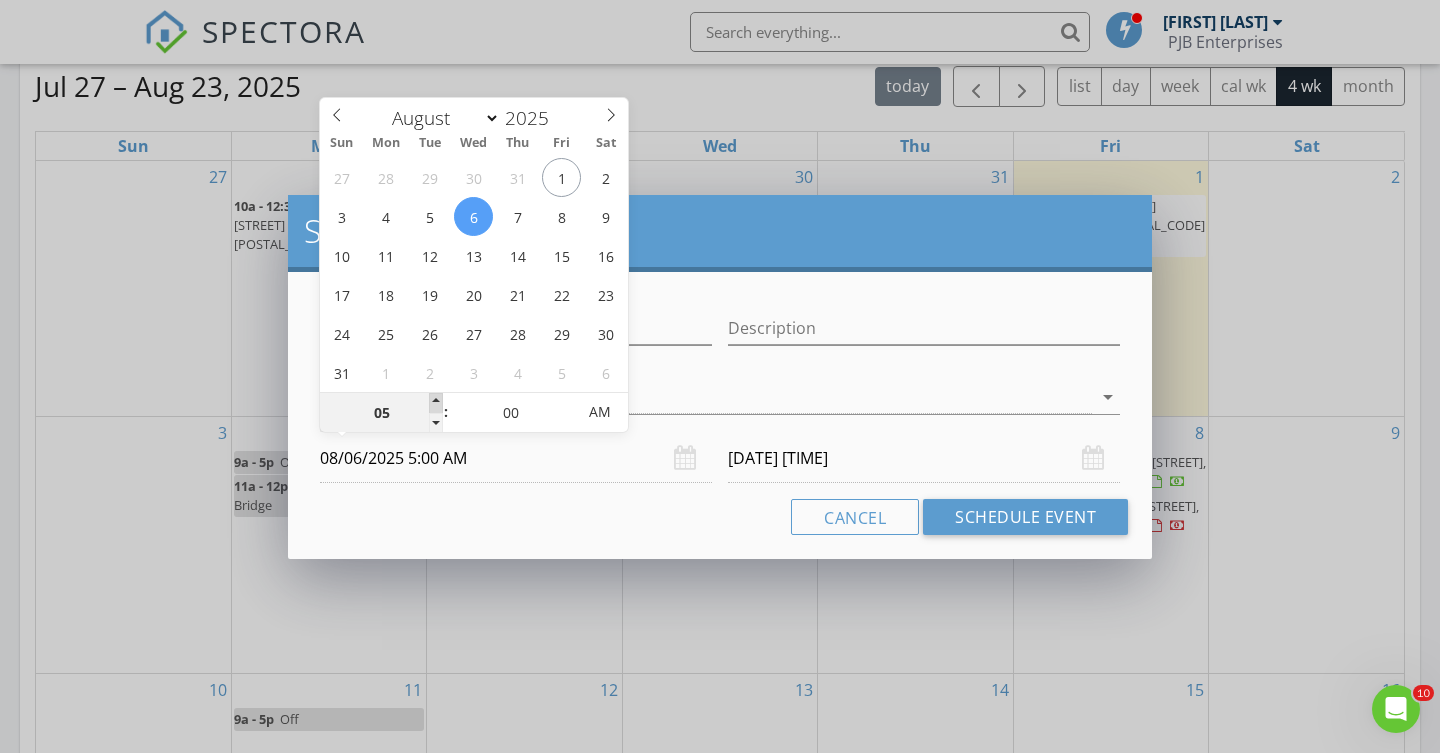 click at bounding box center [436, 403] 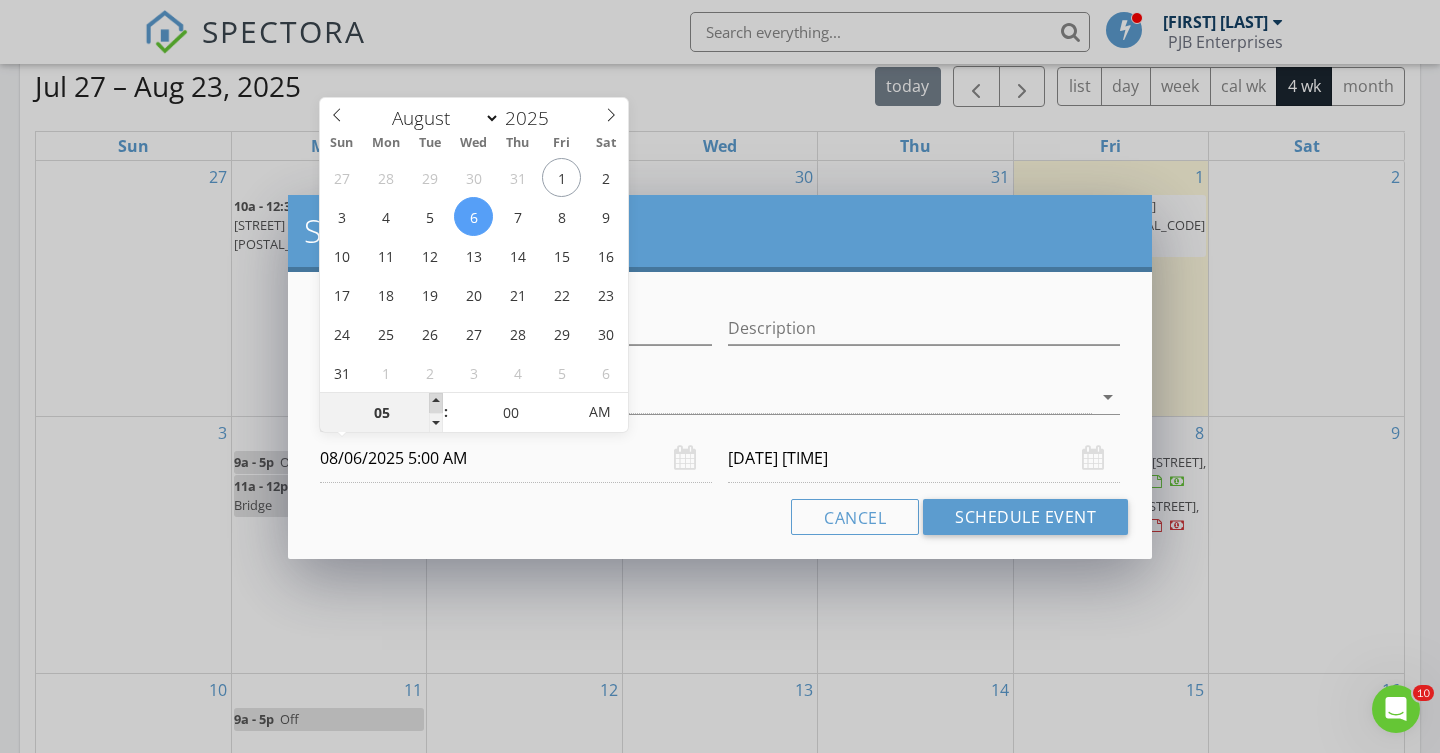 type on "06" 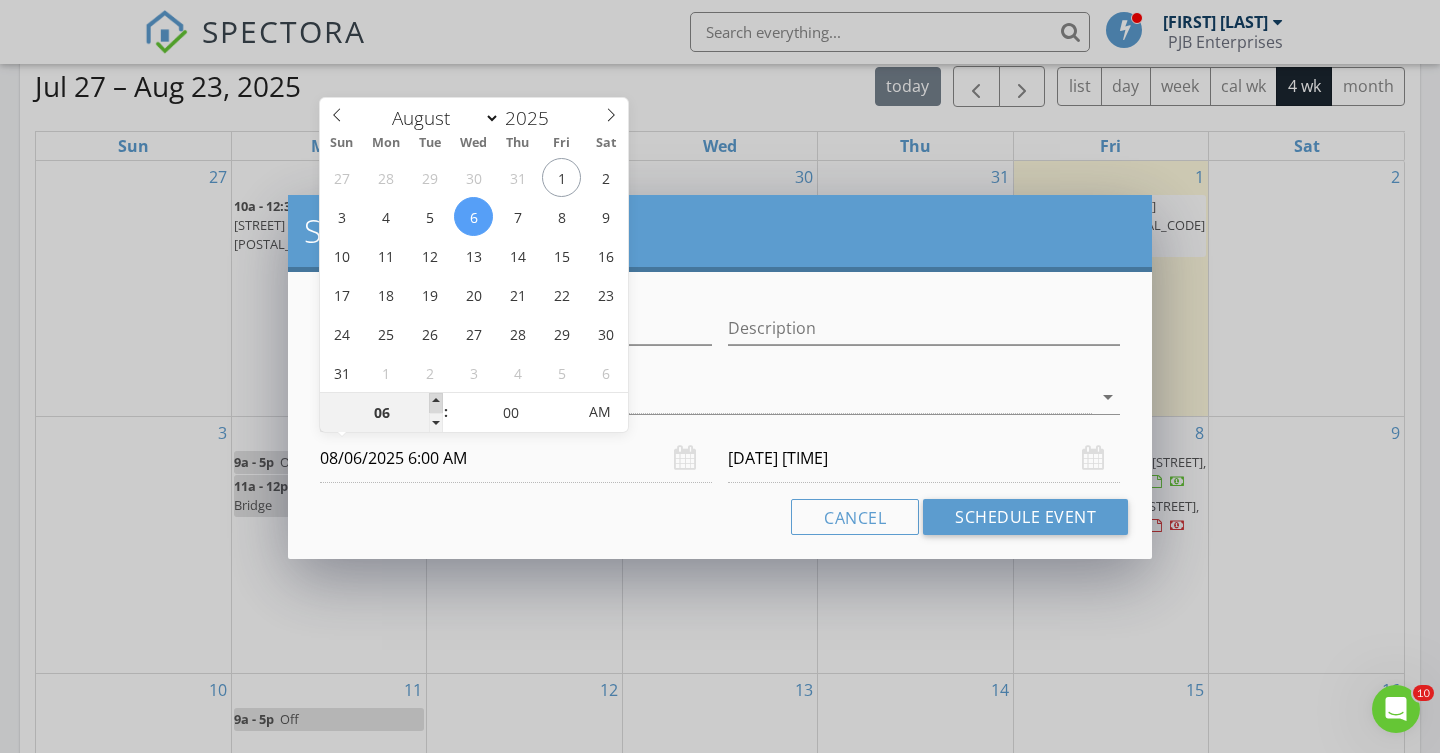 click at bounding box center [436, 403] 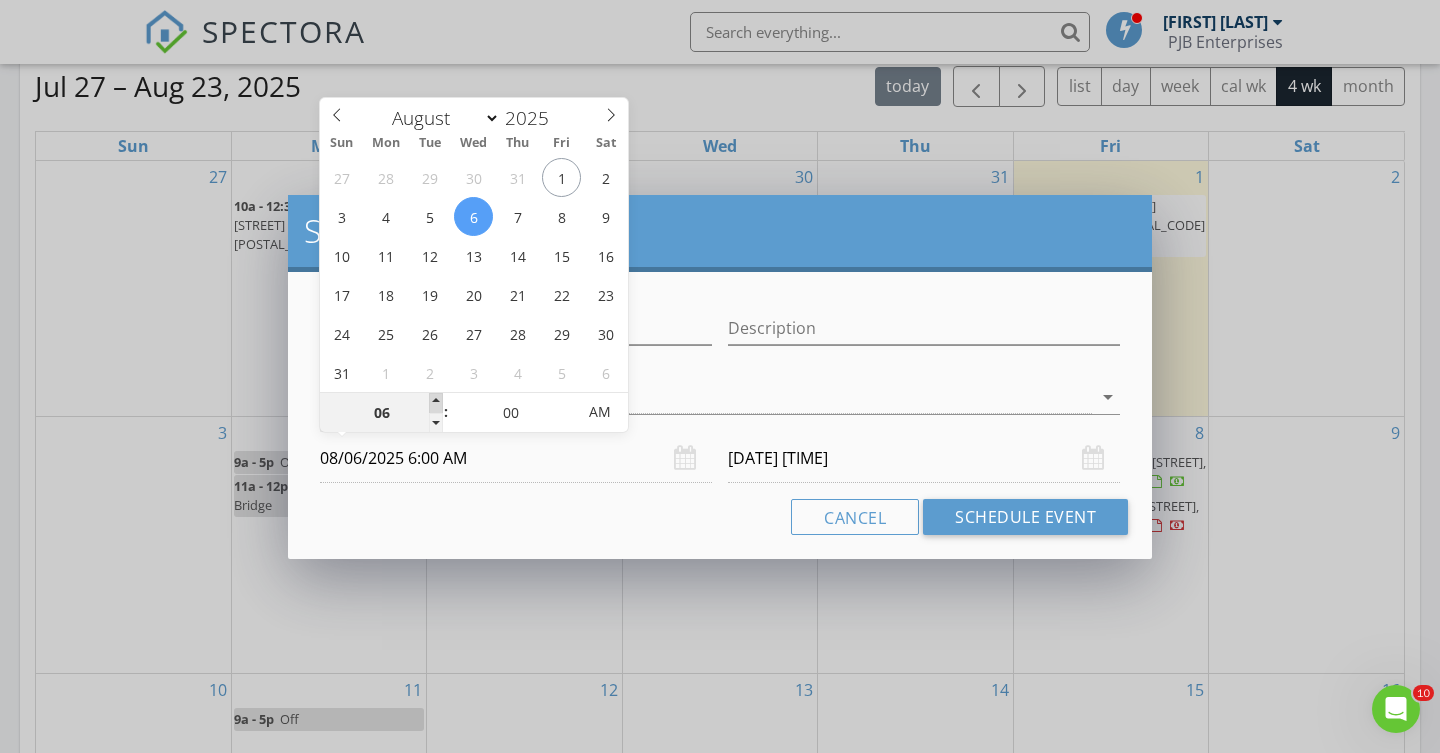 type on "07" 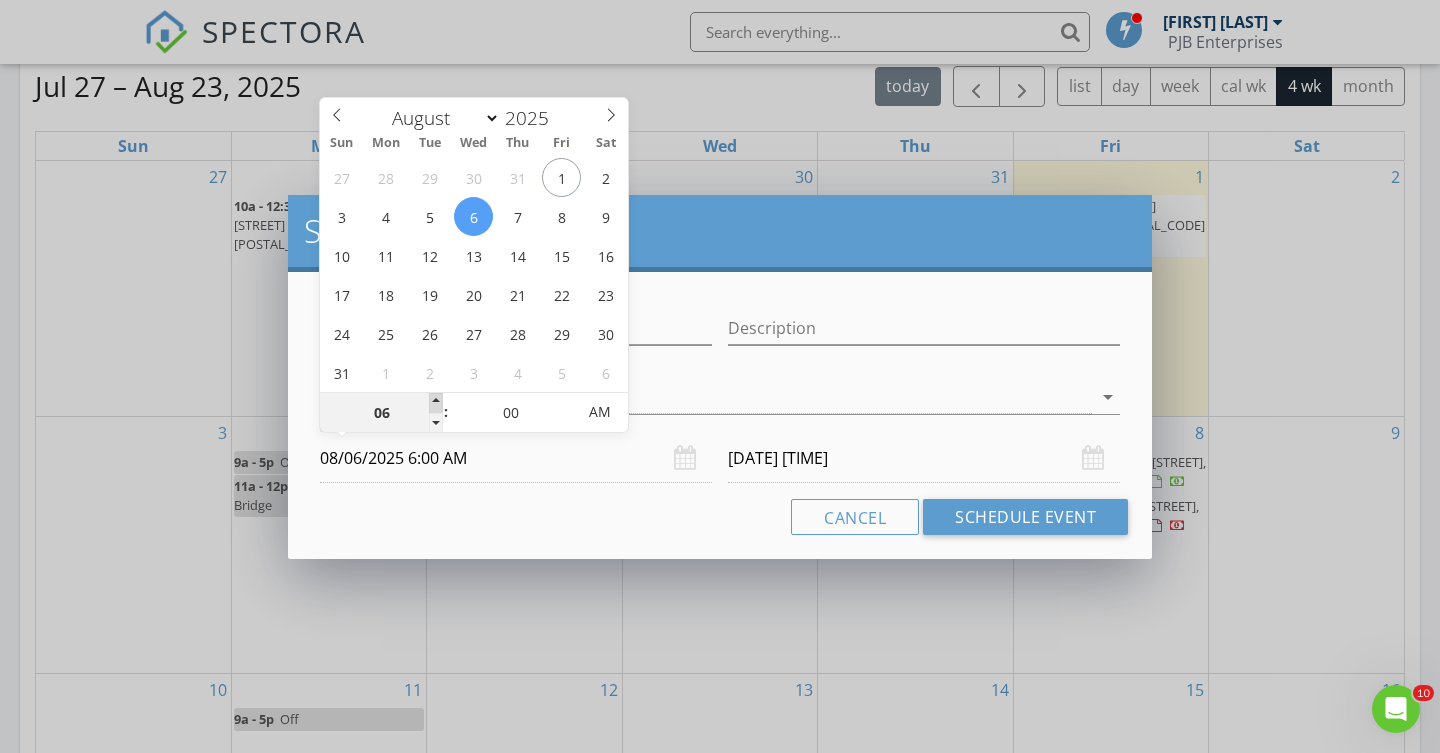 type on "08/06/2025 7:00 AM" 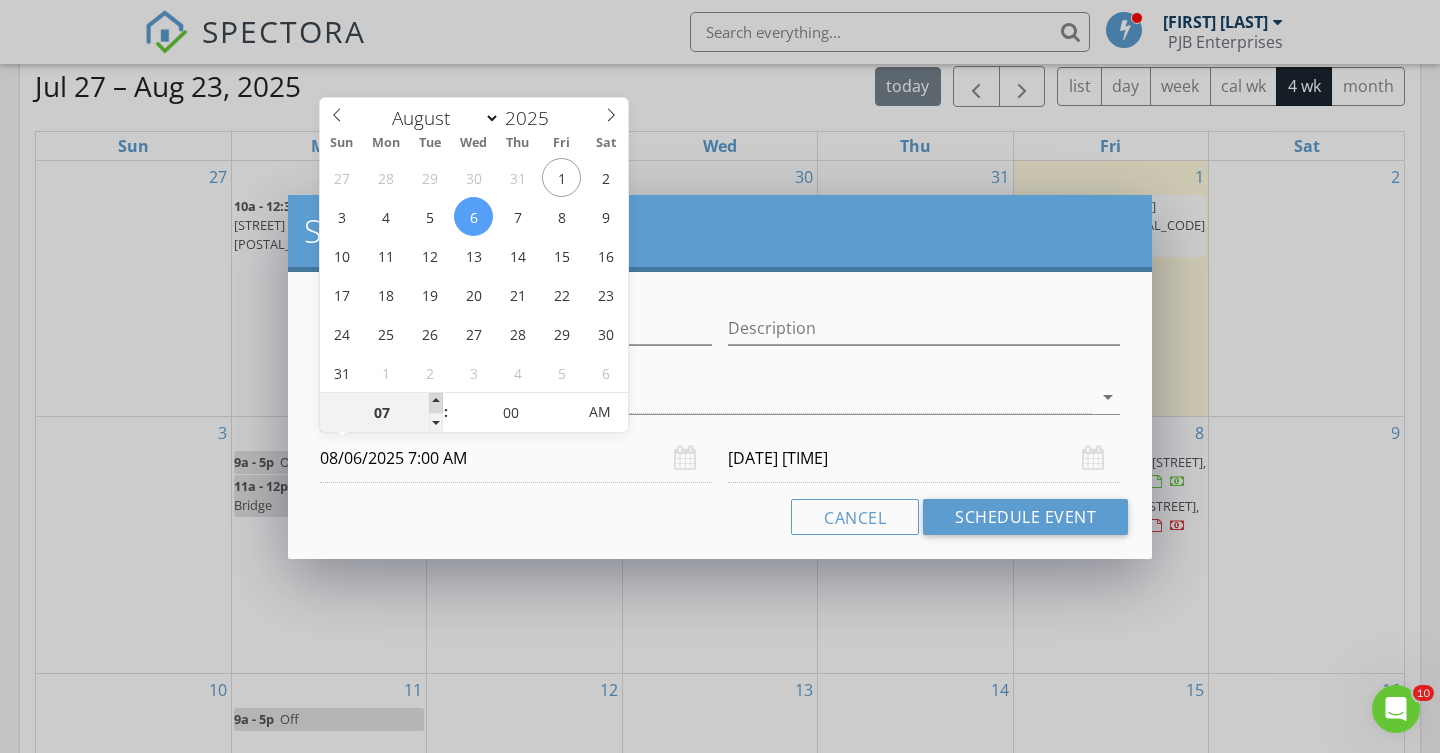 click at bounding box center [436, 403] 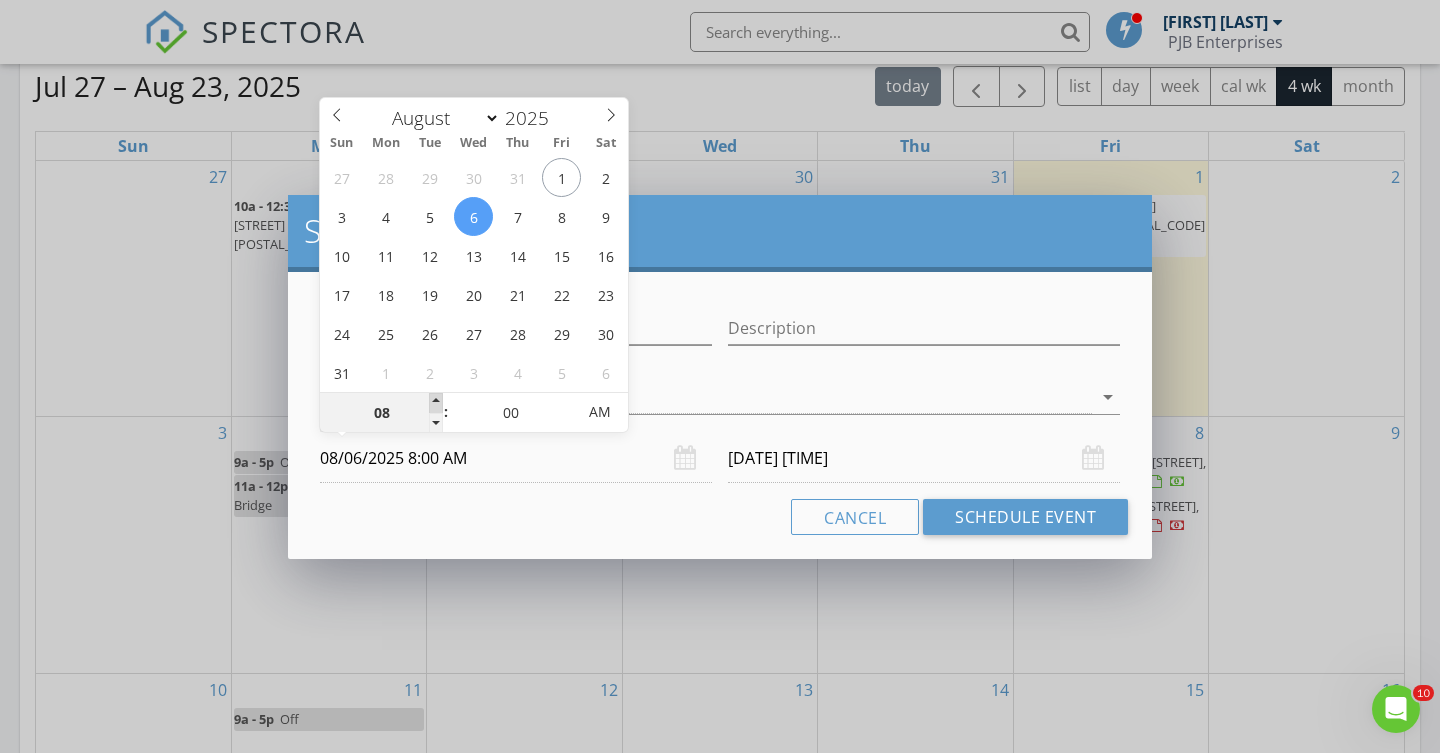 click at bounding box center [436, 403] 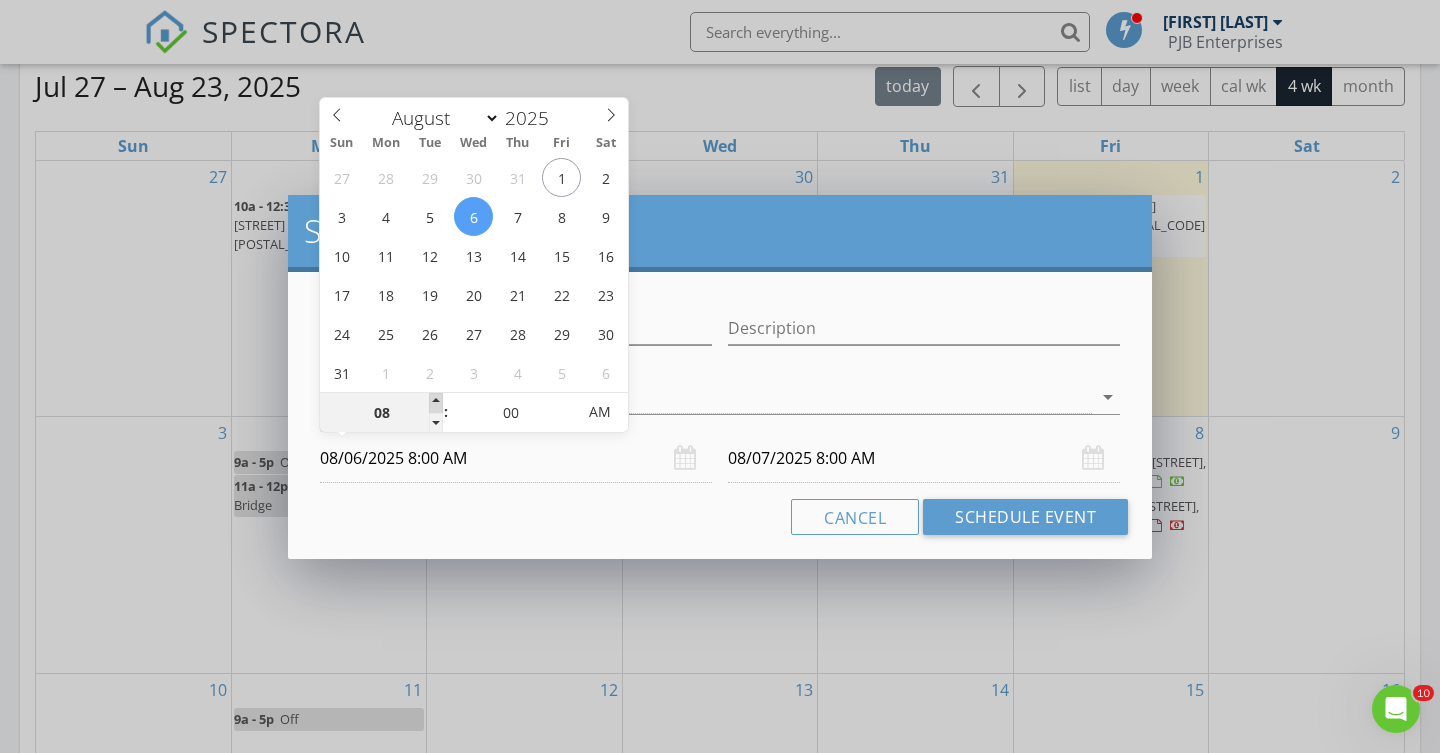 type on "09" 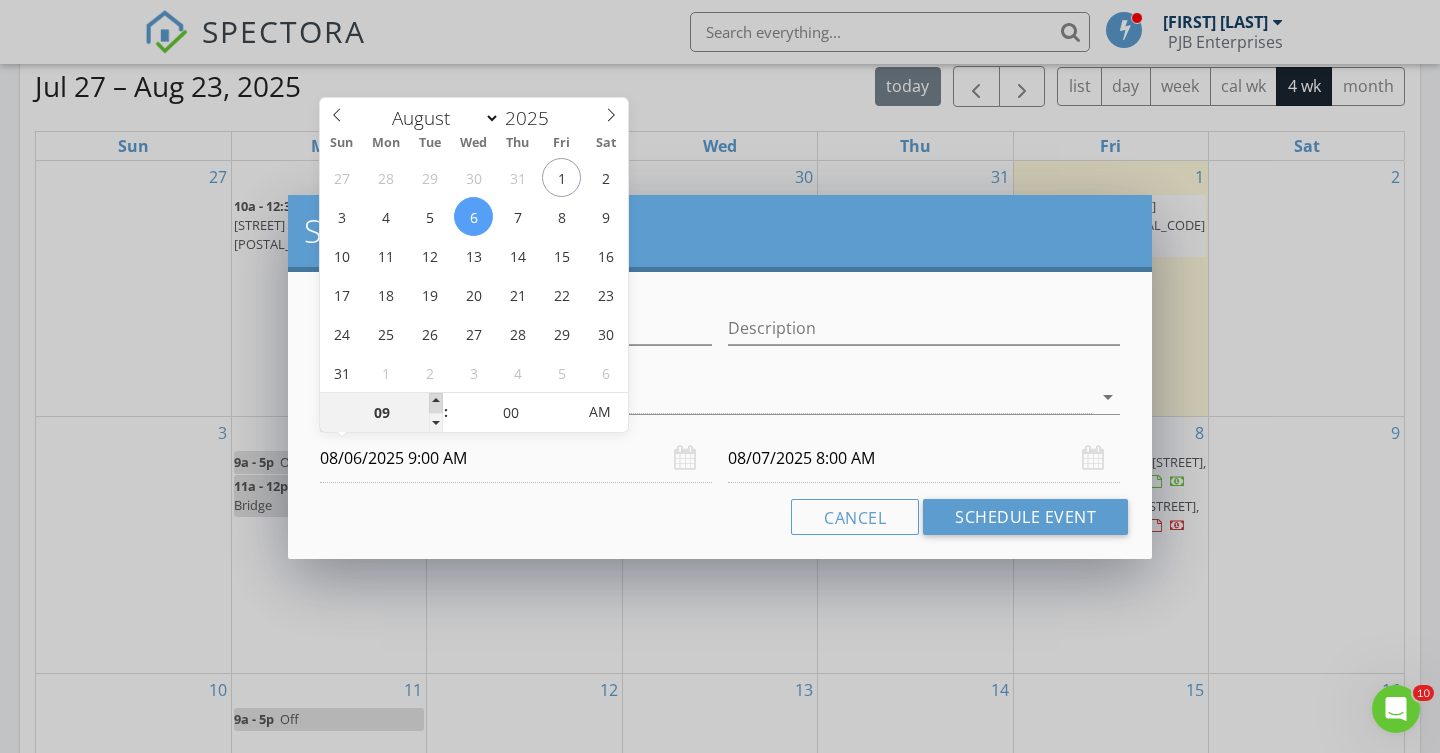 click at bounding box center [436, 403] 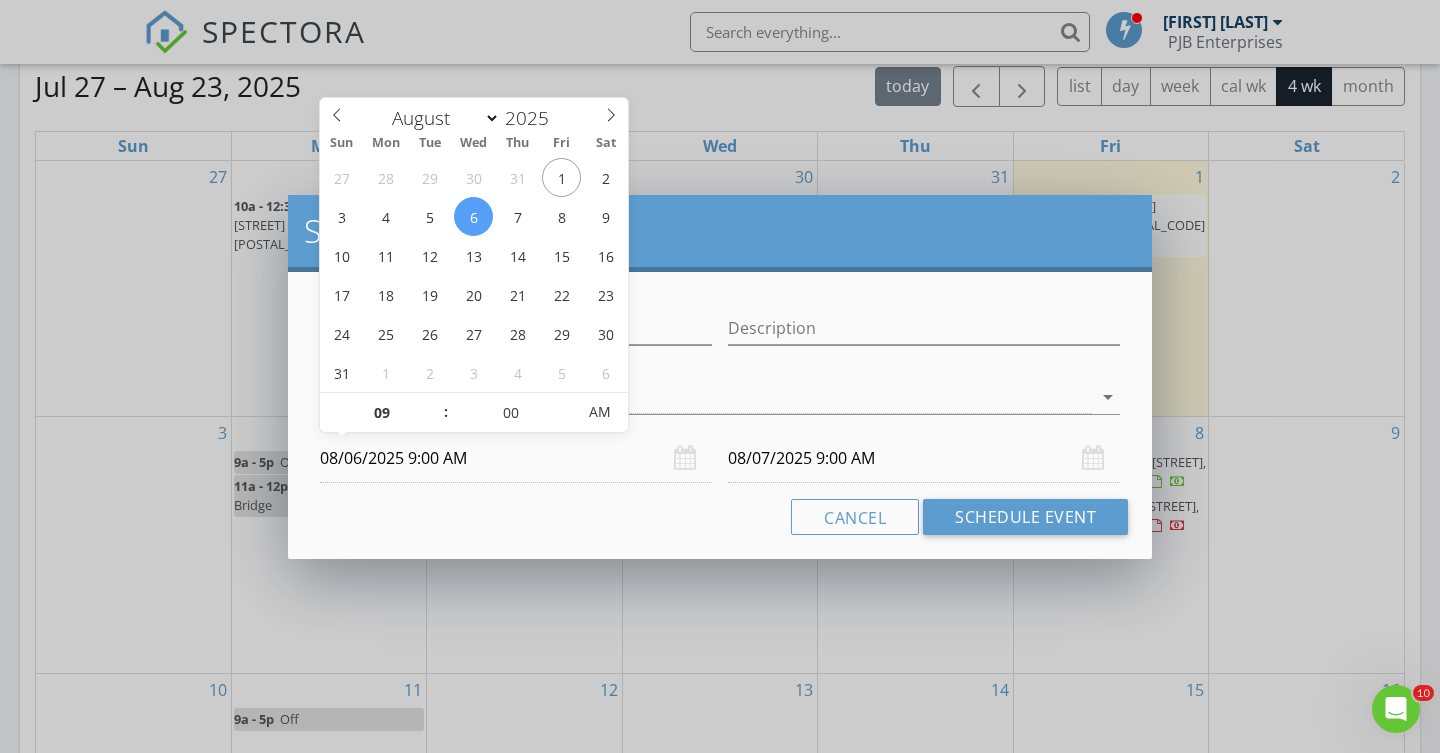 click on "08/07/2025 9:00 AM" at bounding box center (924, 458) 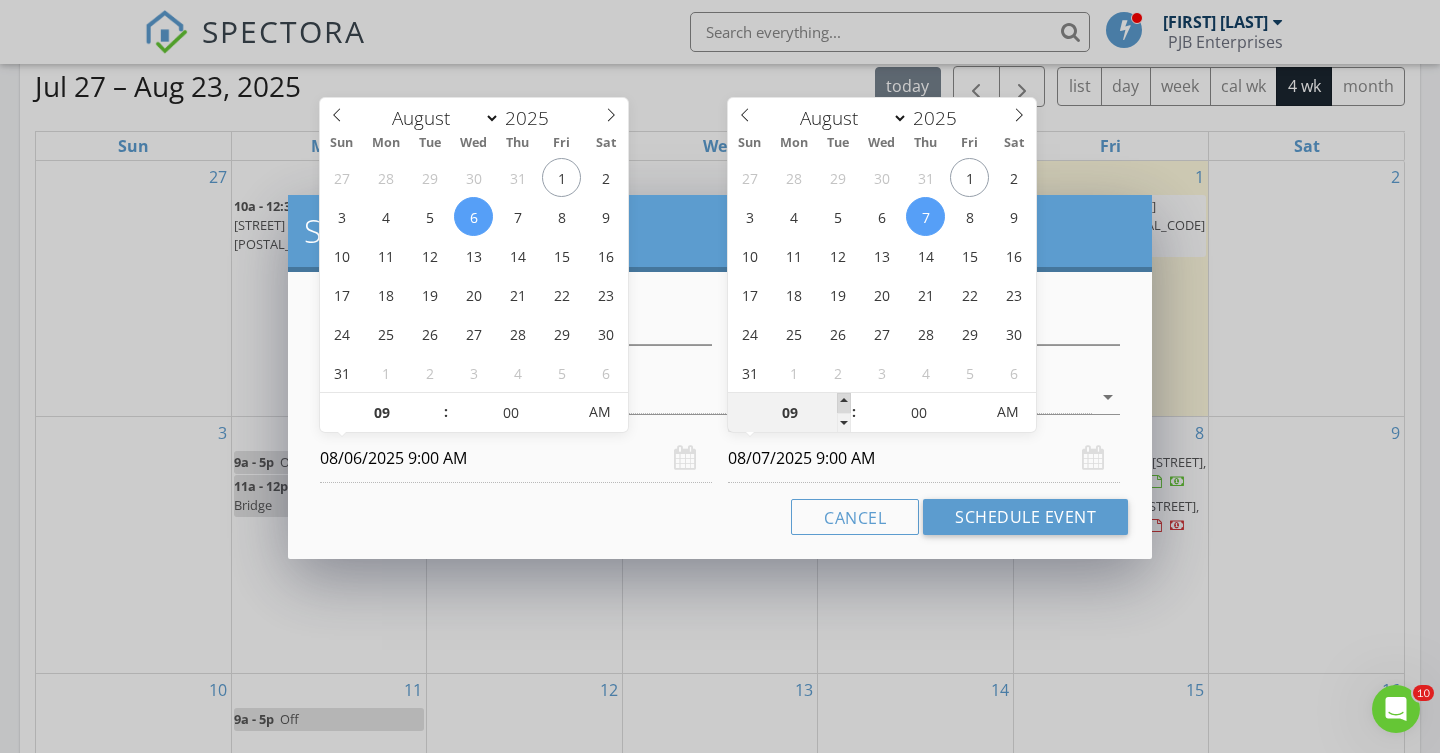 type on "10" 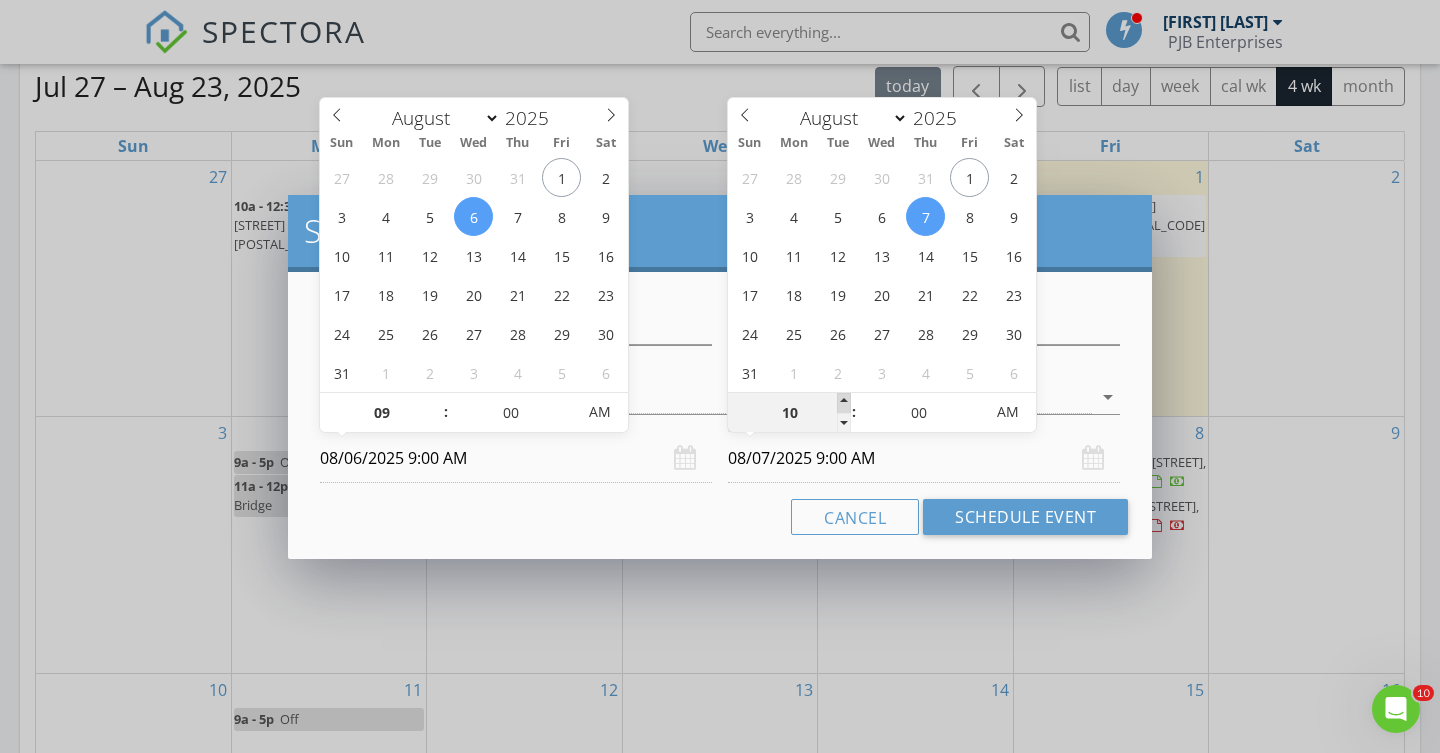 type on "08/07/2025 10:00 AM" 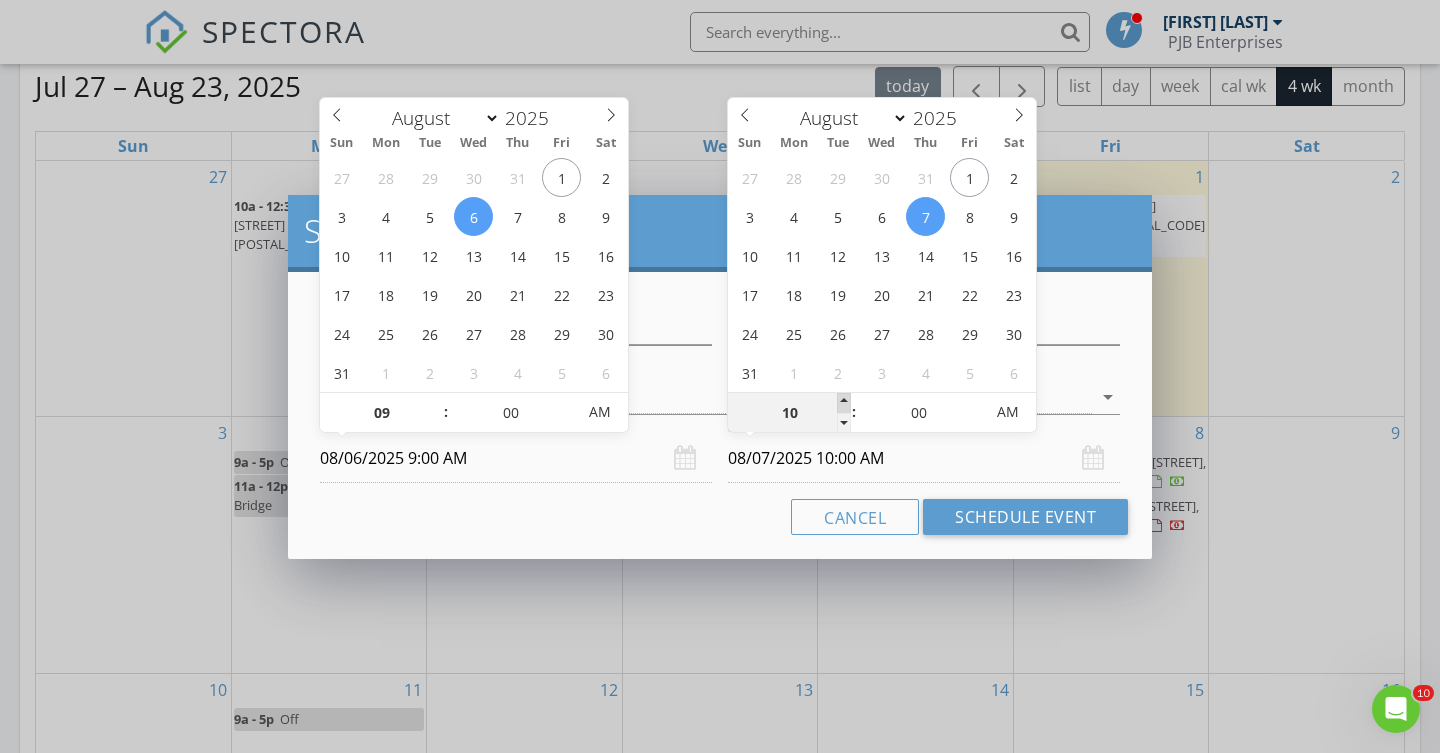 click at bounding box center (844, 403) 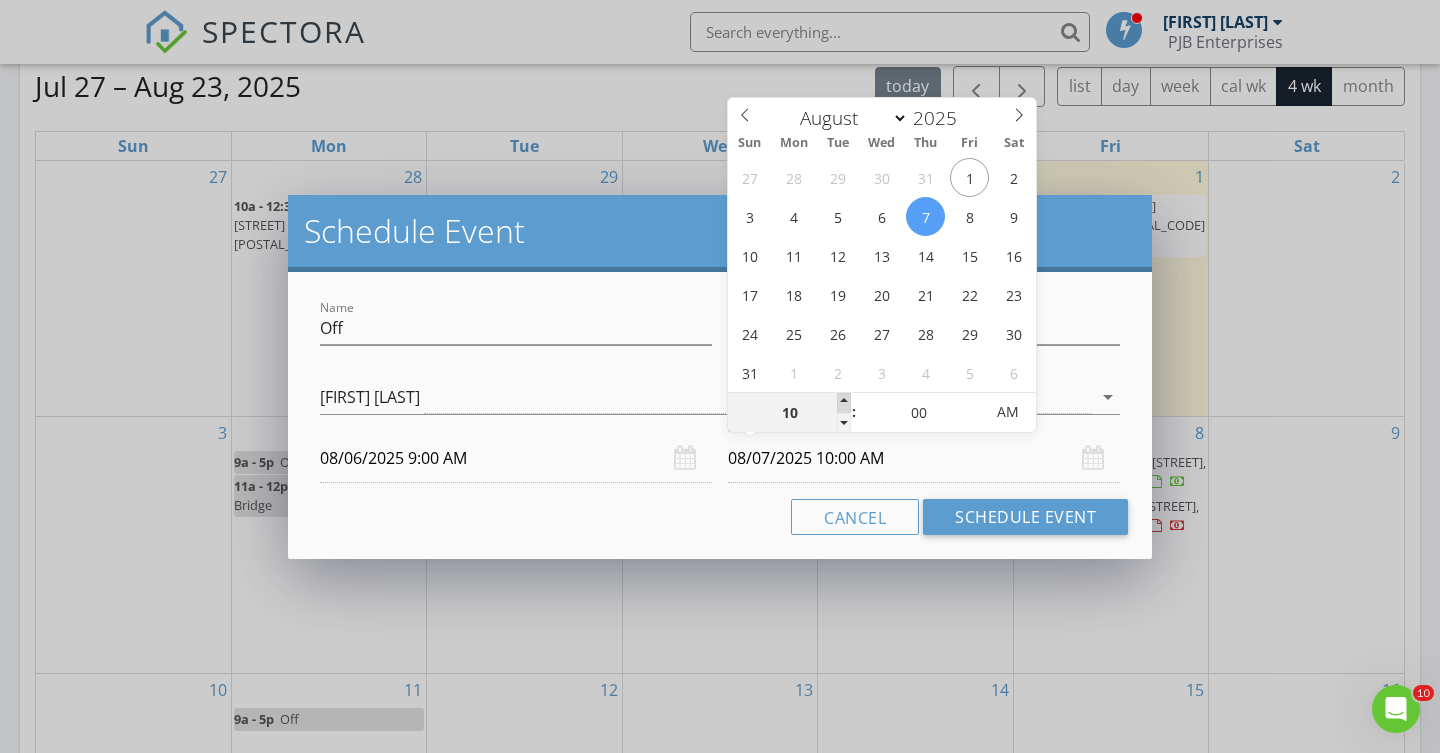 type on "11" 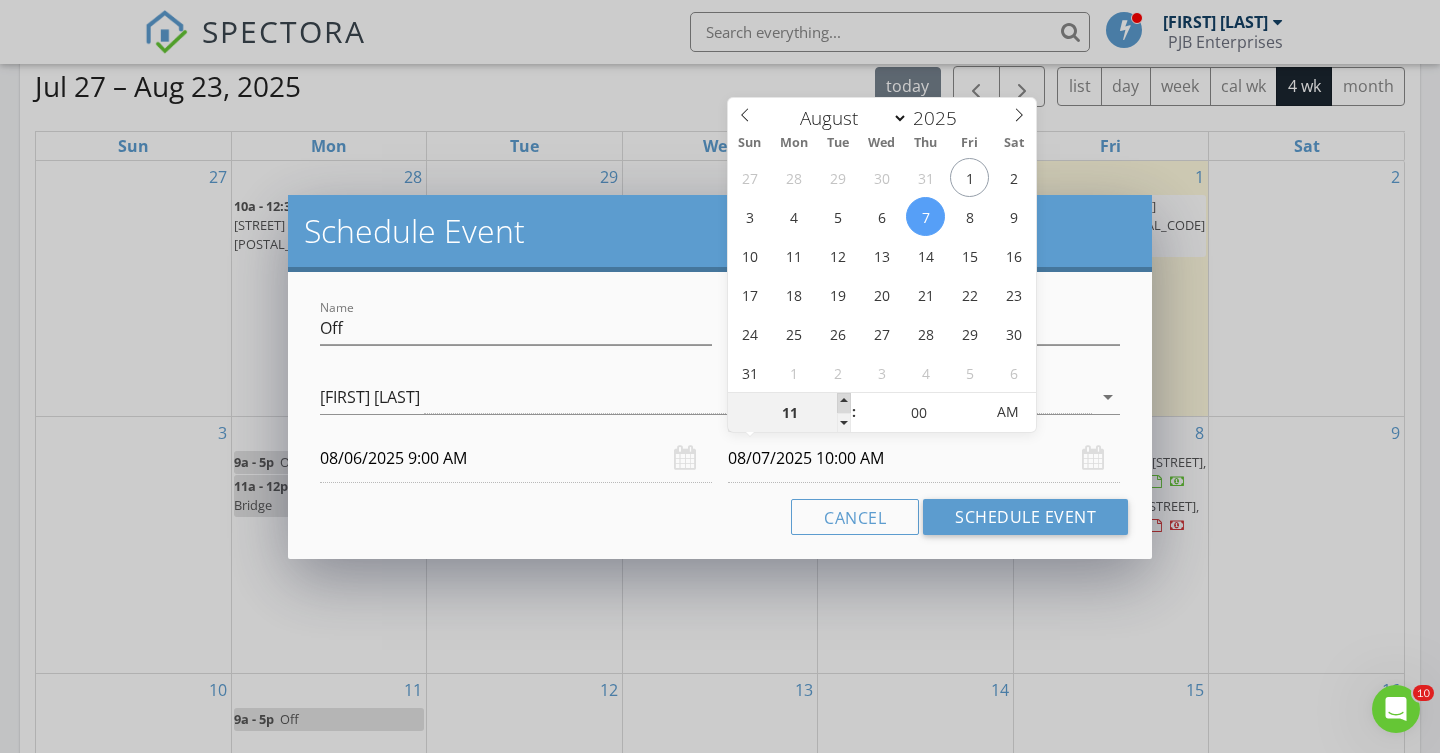 type on "08/07/2025 11:00 AM" 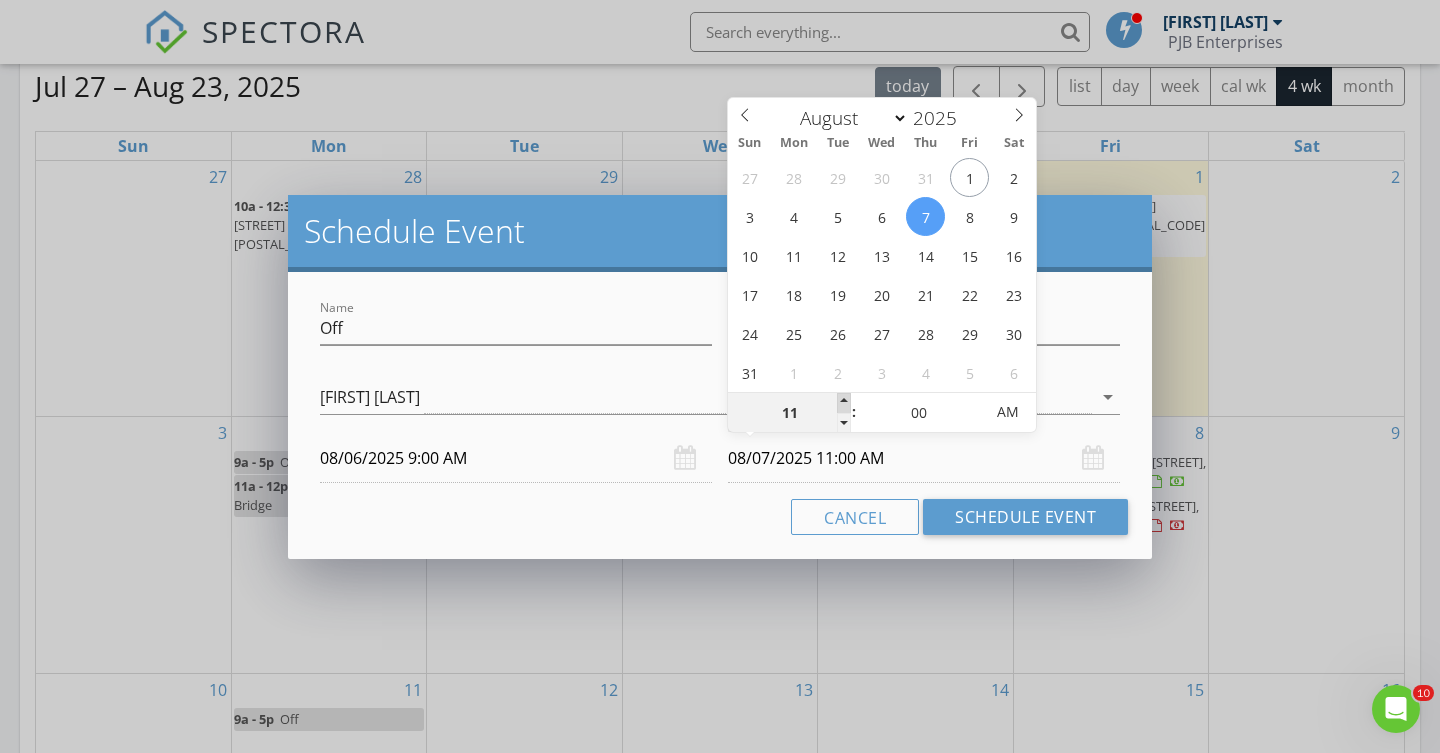 click at bounding box center (844, 403) 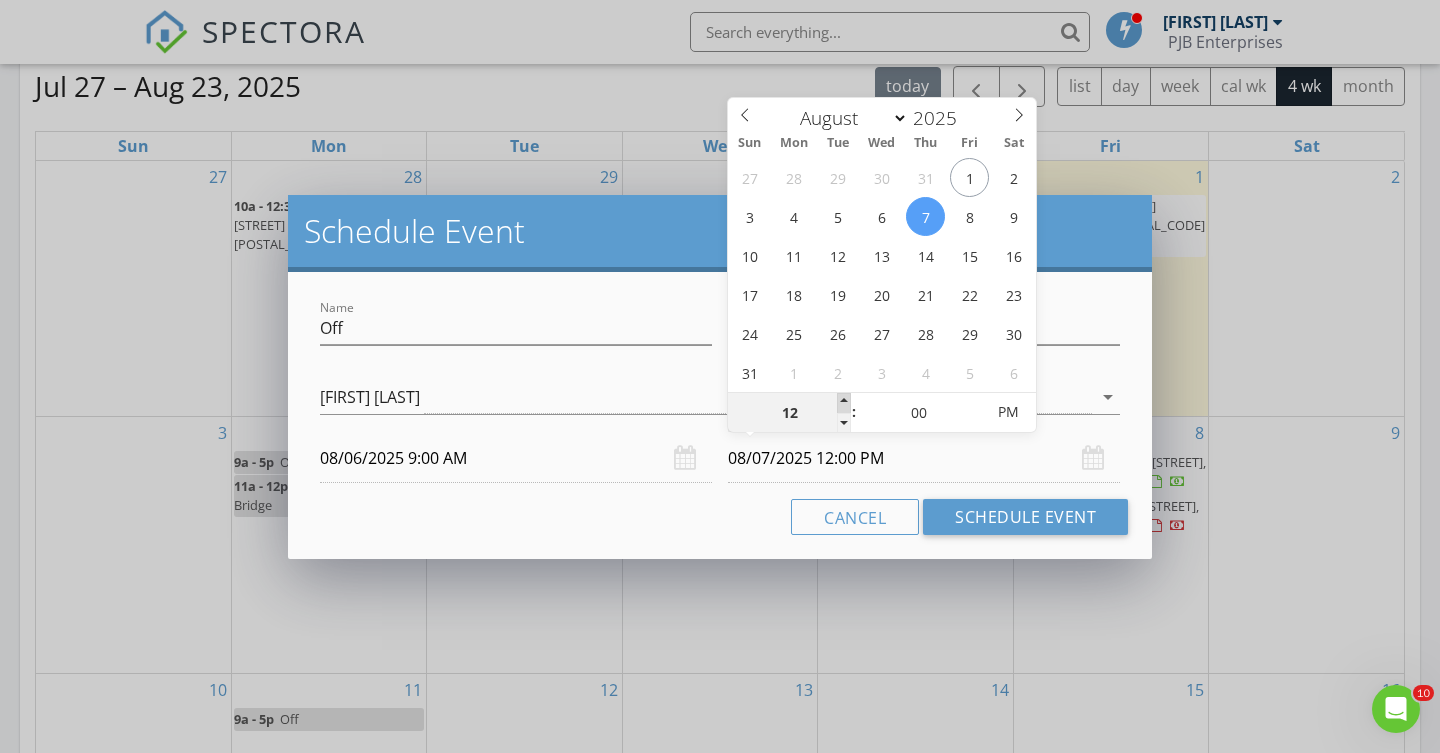 click at bounding box center [844, 403] 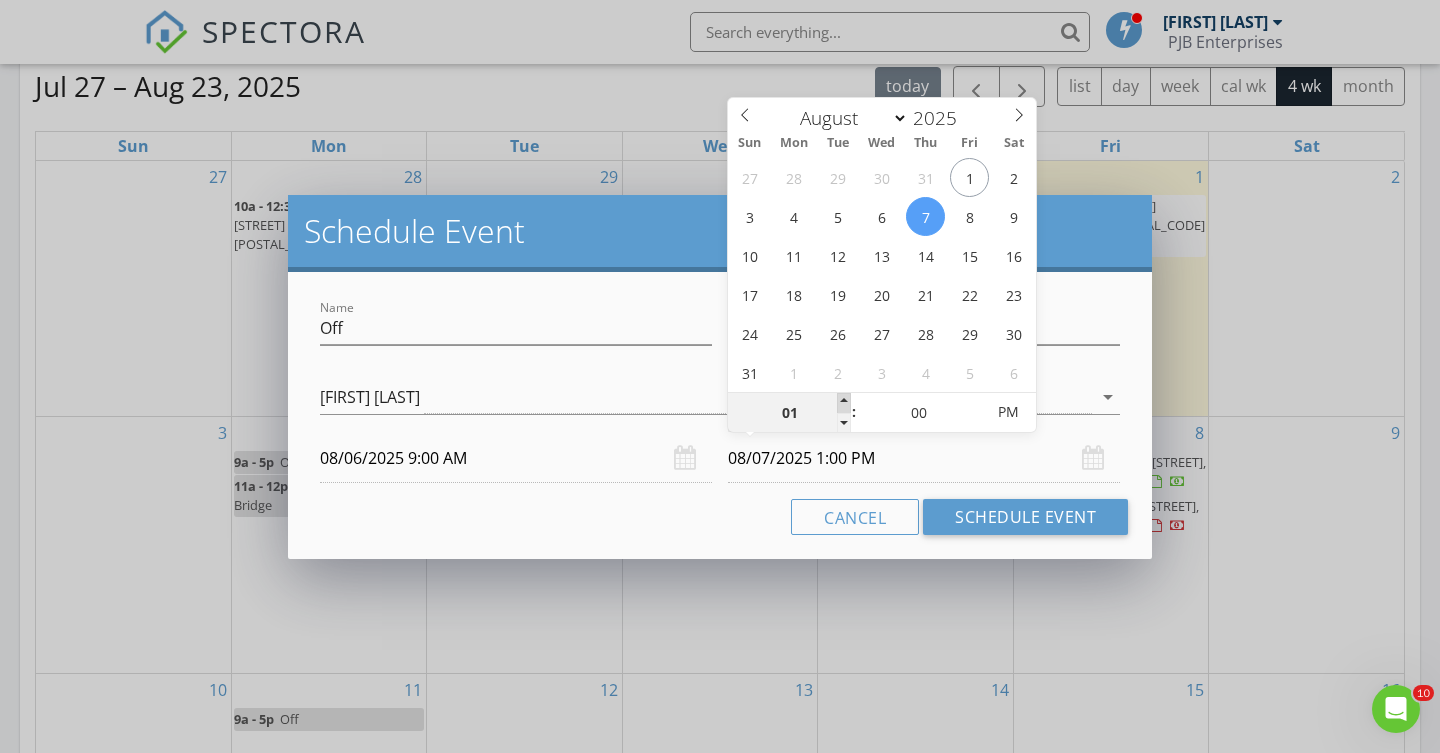 click at bounding box center [844, 403] 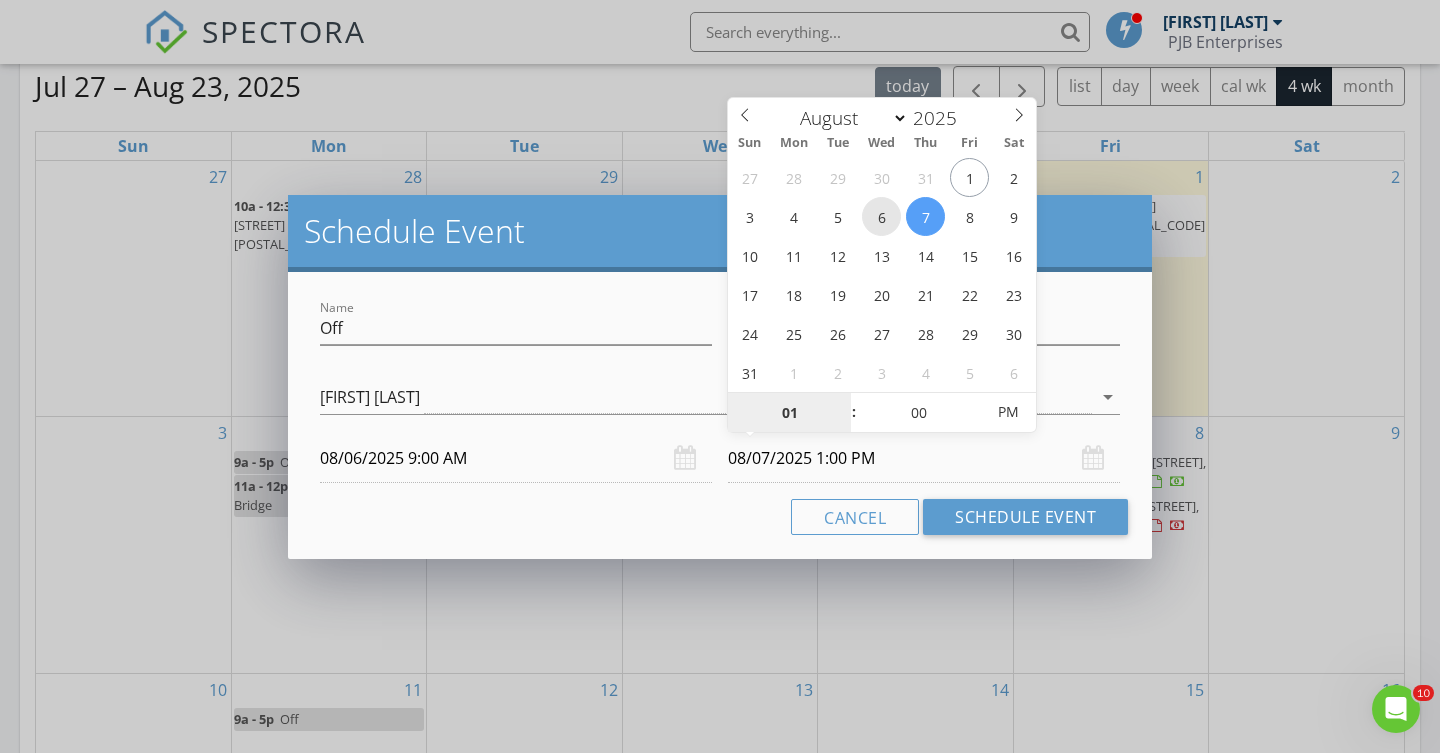 type on "08/06/2025 1:00 PM" 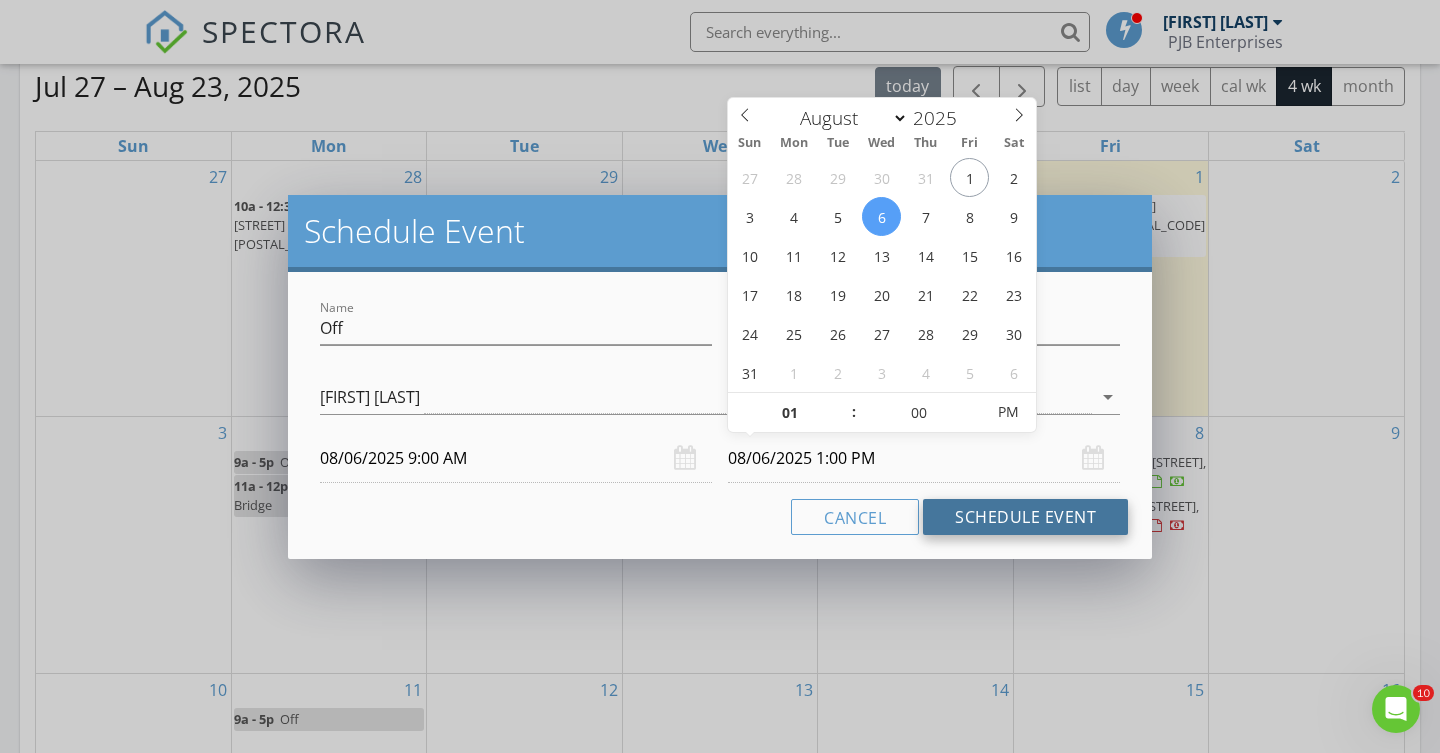 click on "Schedule Event" at bounding box center [1025, 517] 